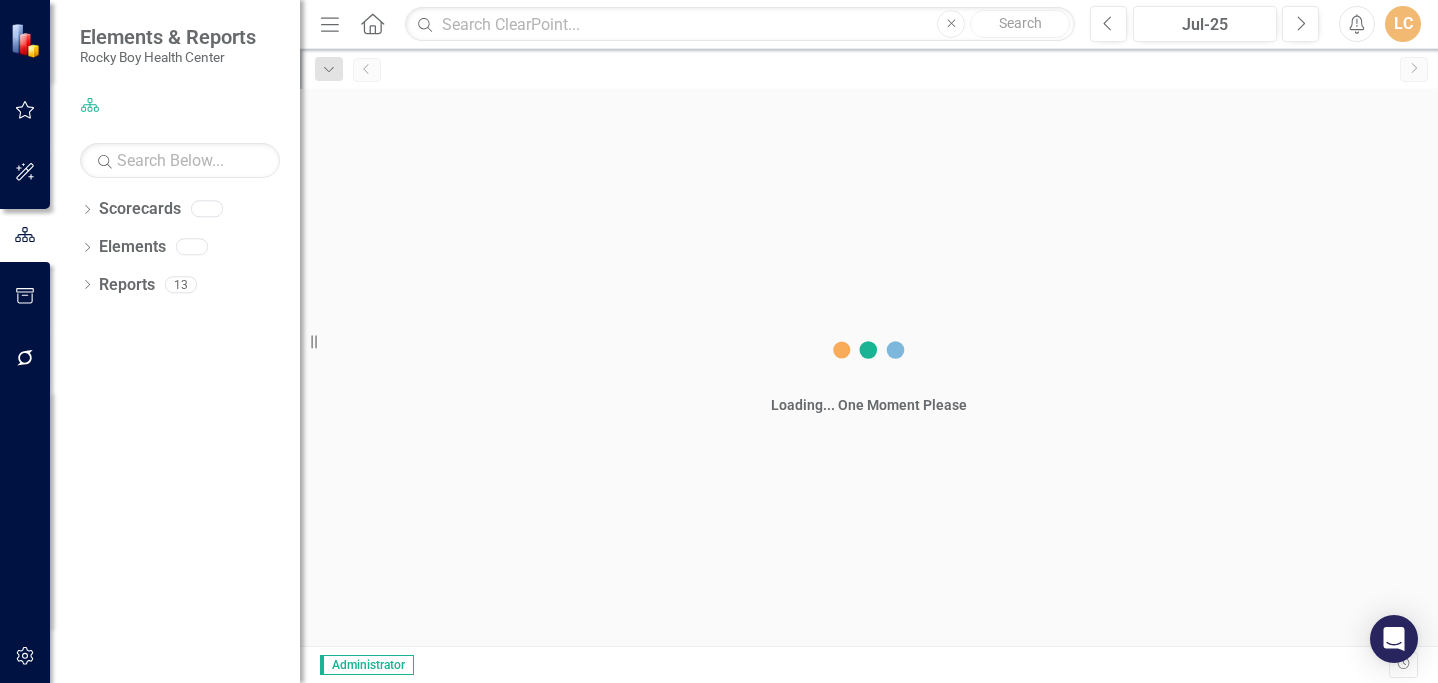 scroll, scrollTop: 0, scrollLeft: 0, axis: both 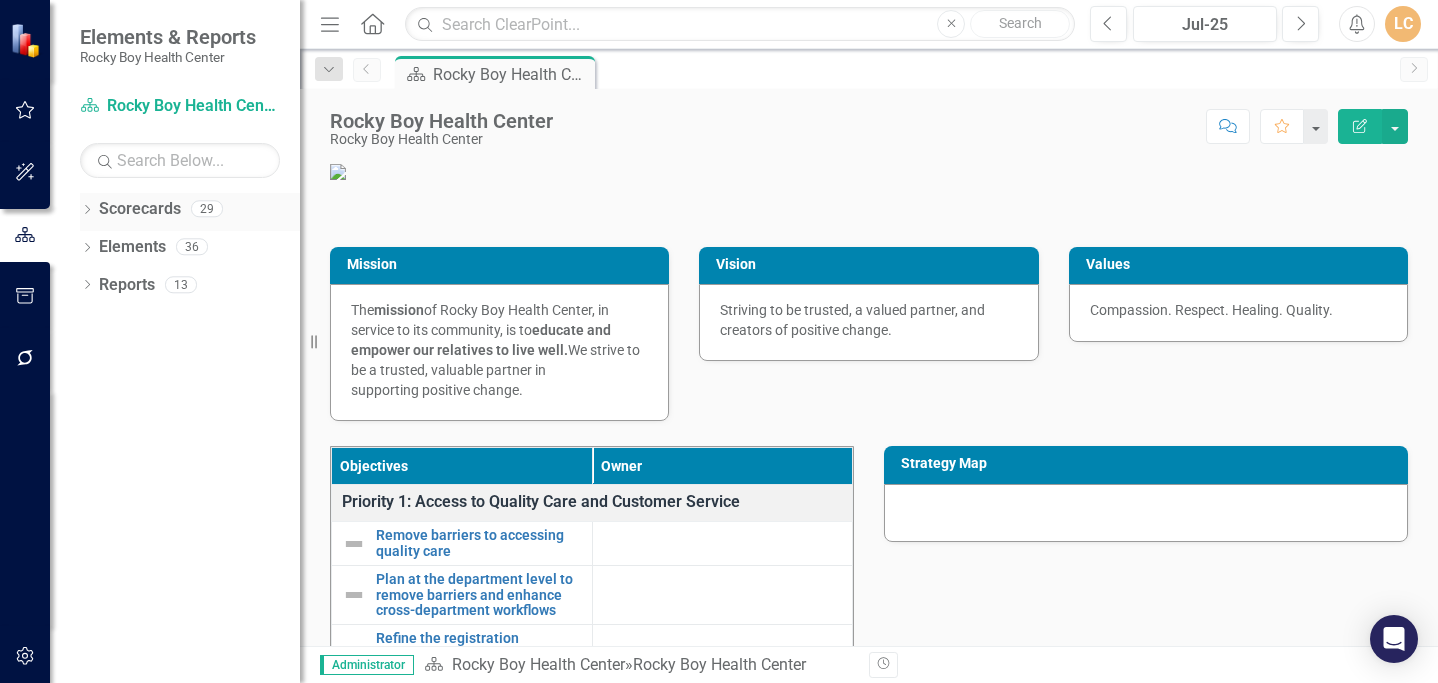 click 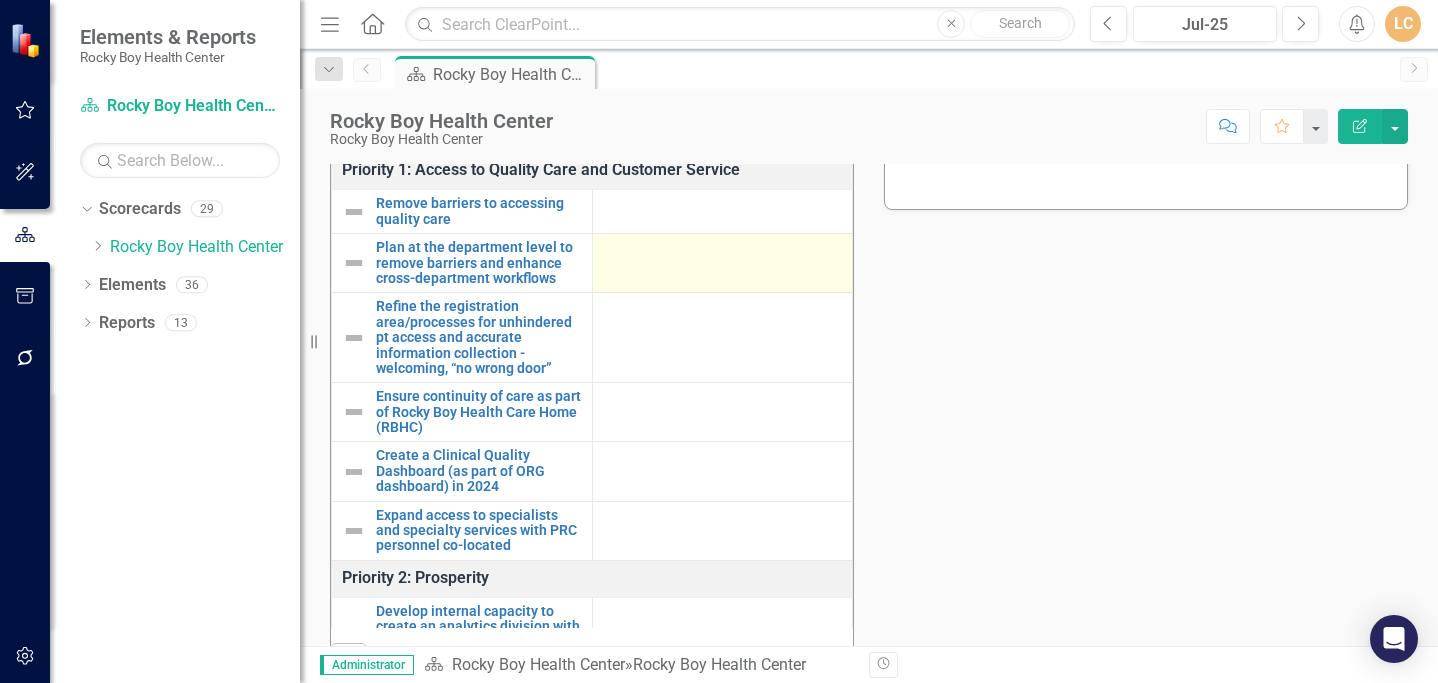 scroll, scrollTop: 281, scrollLeft: 0, axis: vertical 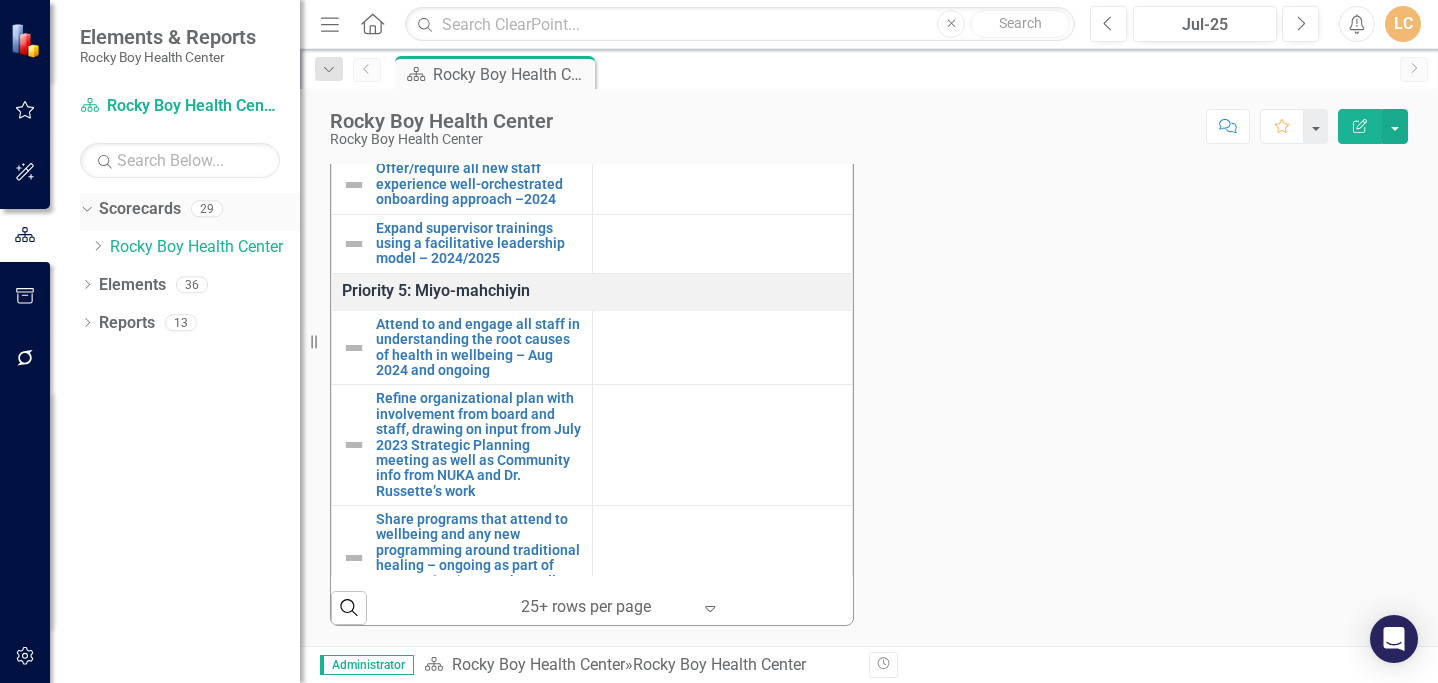 click on "Dropdown" 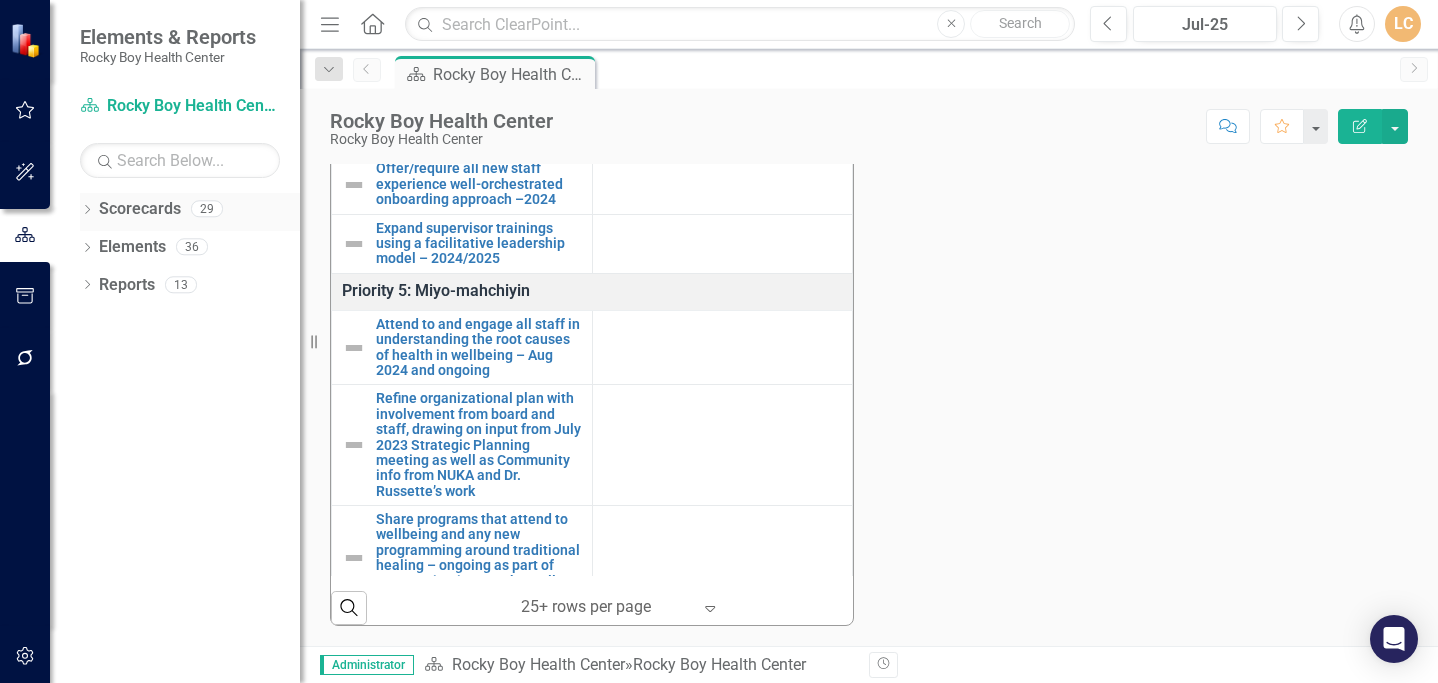 click on "Dropdown" 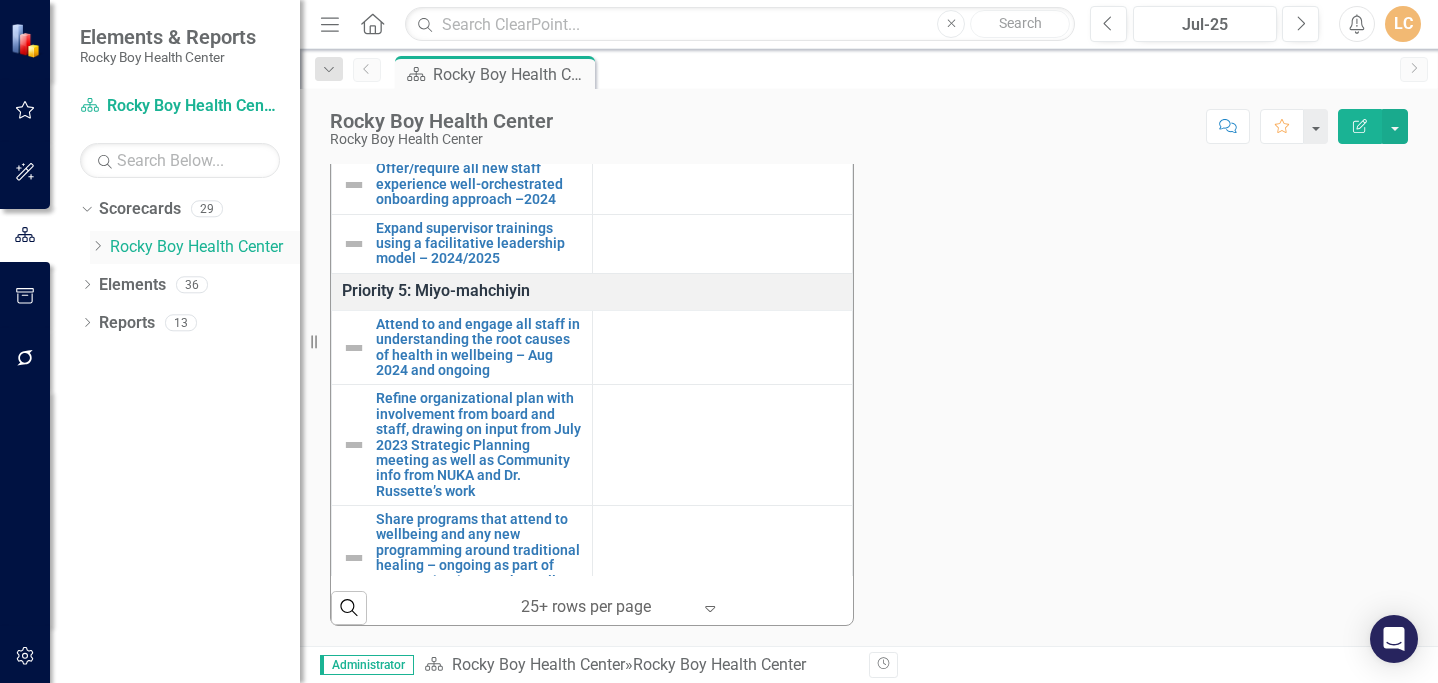 click on "Rocky Boy Health Center" at bounding box center [205, 247] 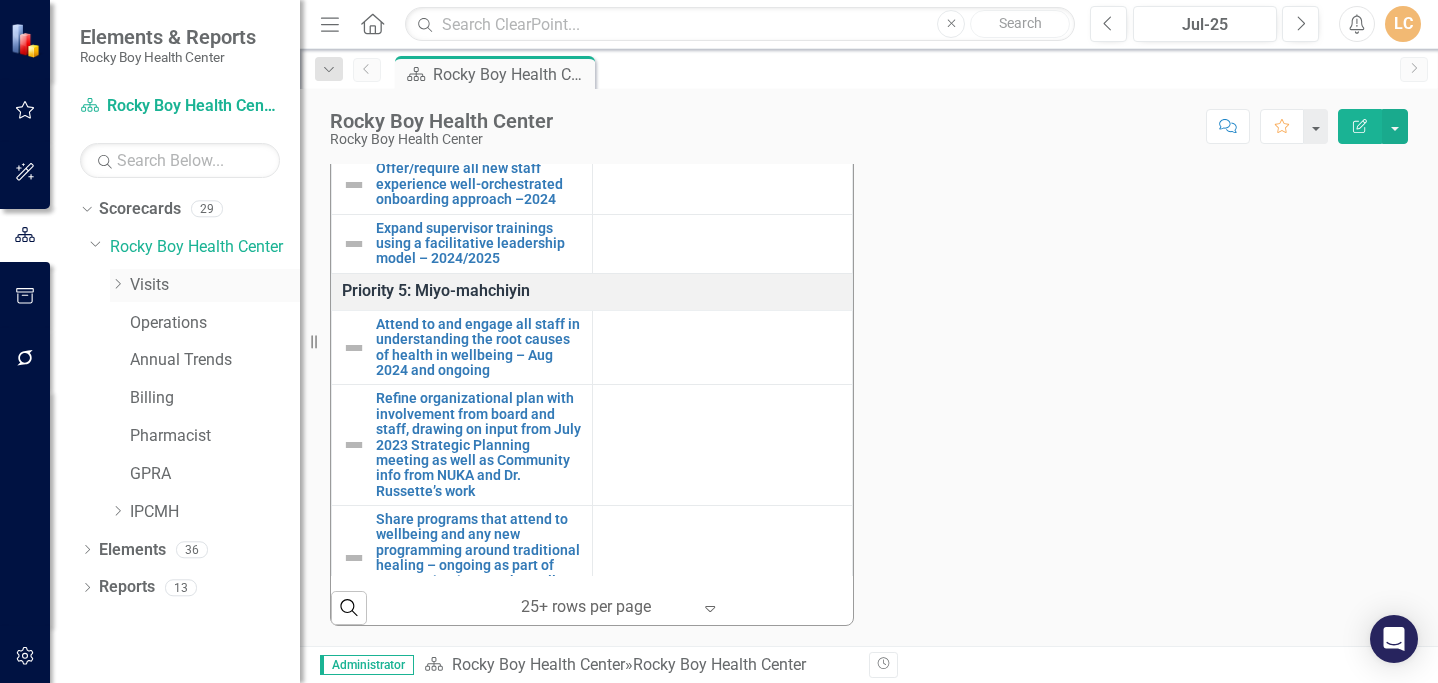 click on "Dropdown" 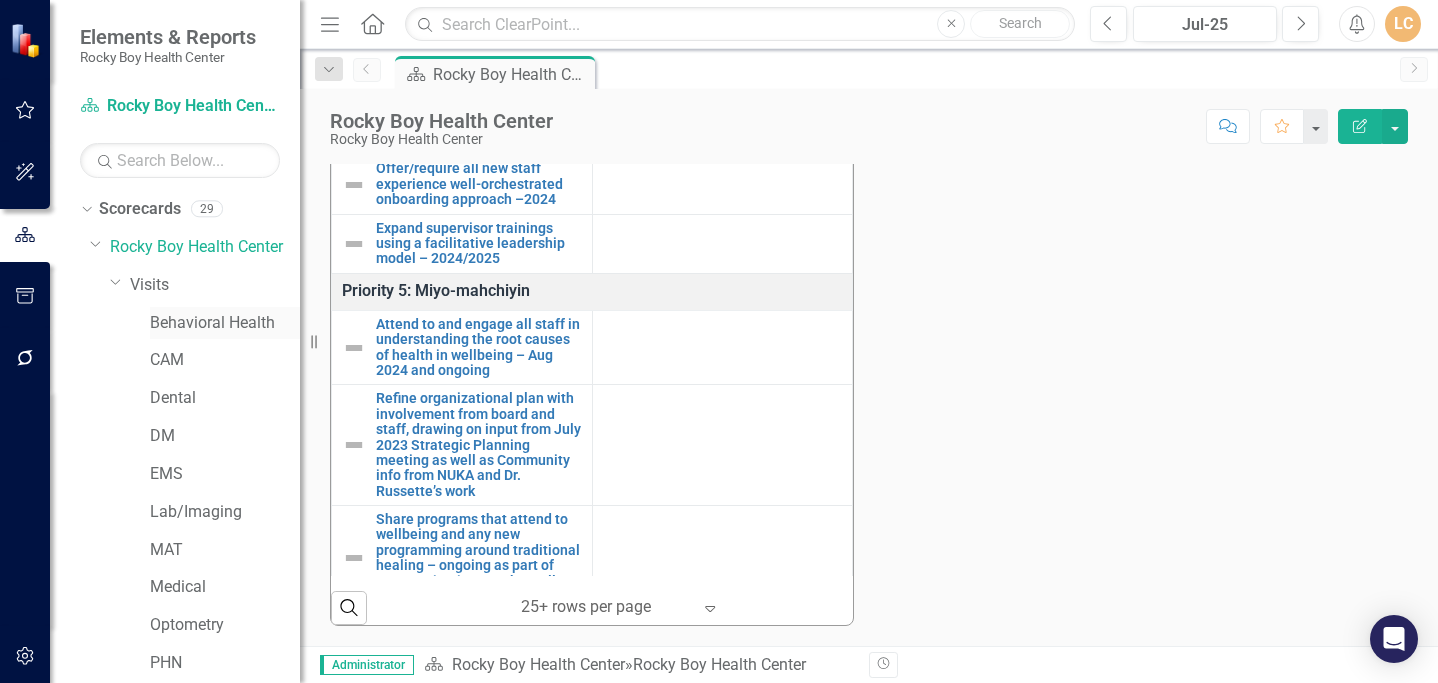 click on "Behavioral Health" at bounding box center [225, 323] 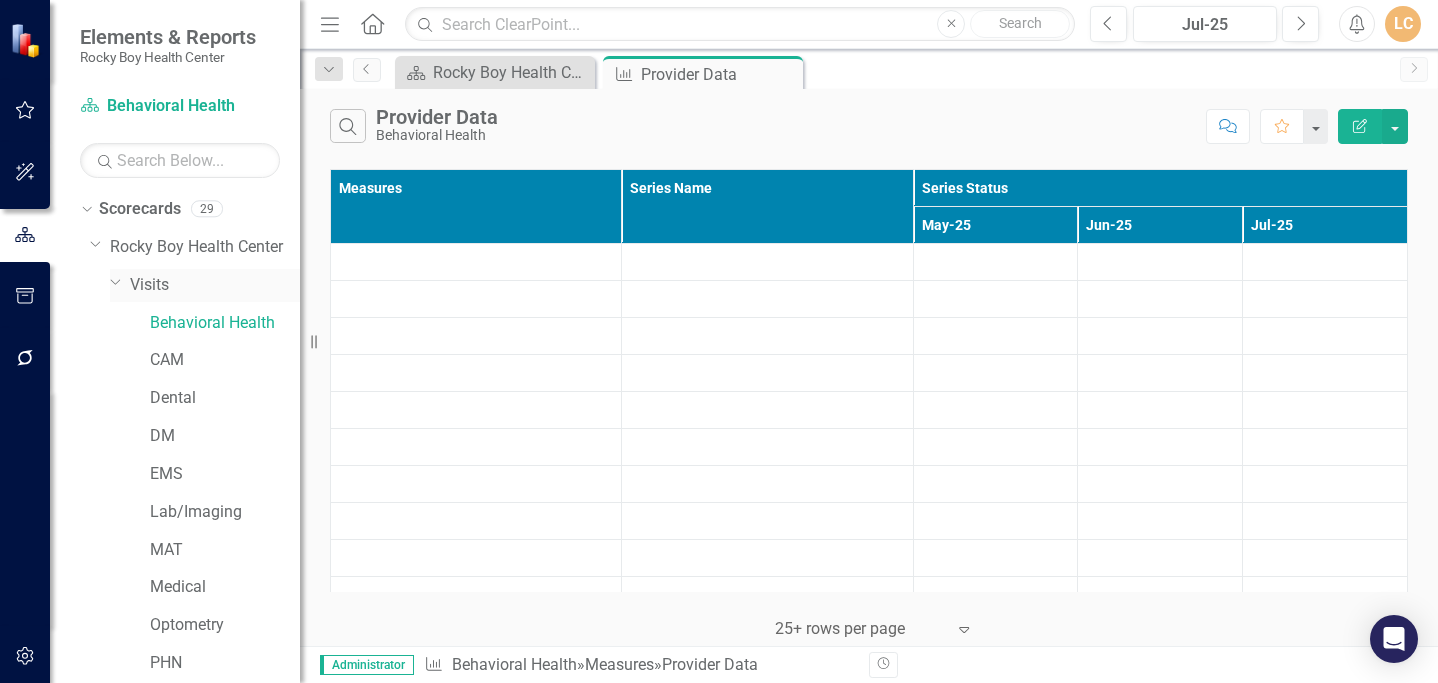 click on "Visits" at bounding box center [215, 285] 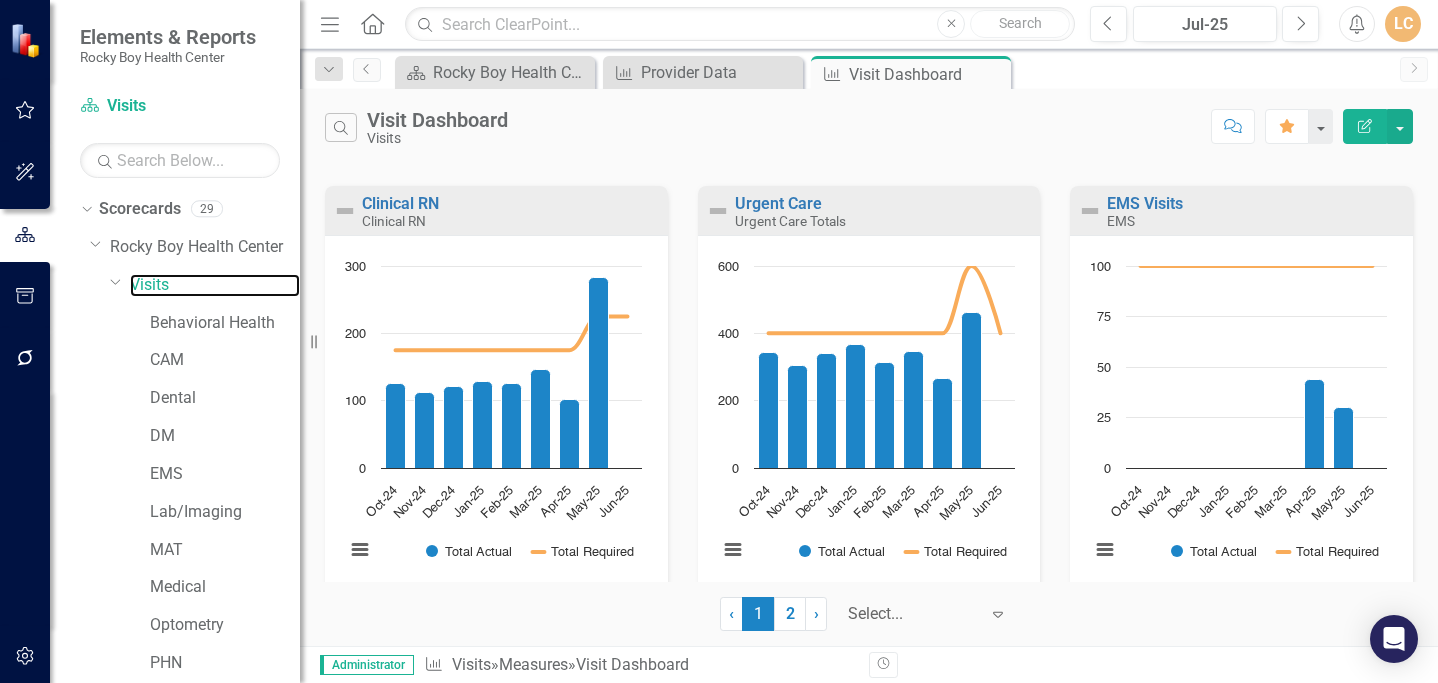 scroll, scrollTop: 1666, scrollLeft: 0, axis: vertical 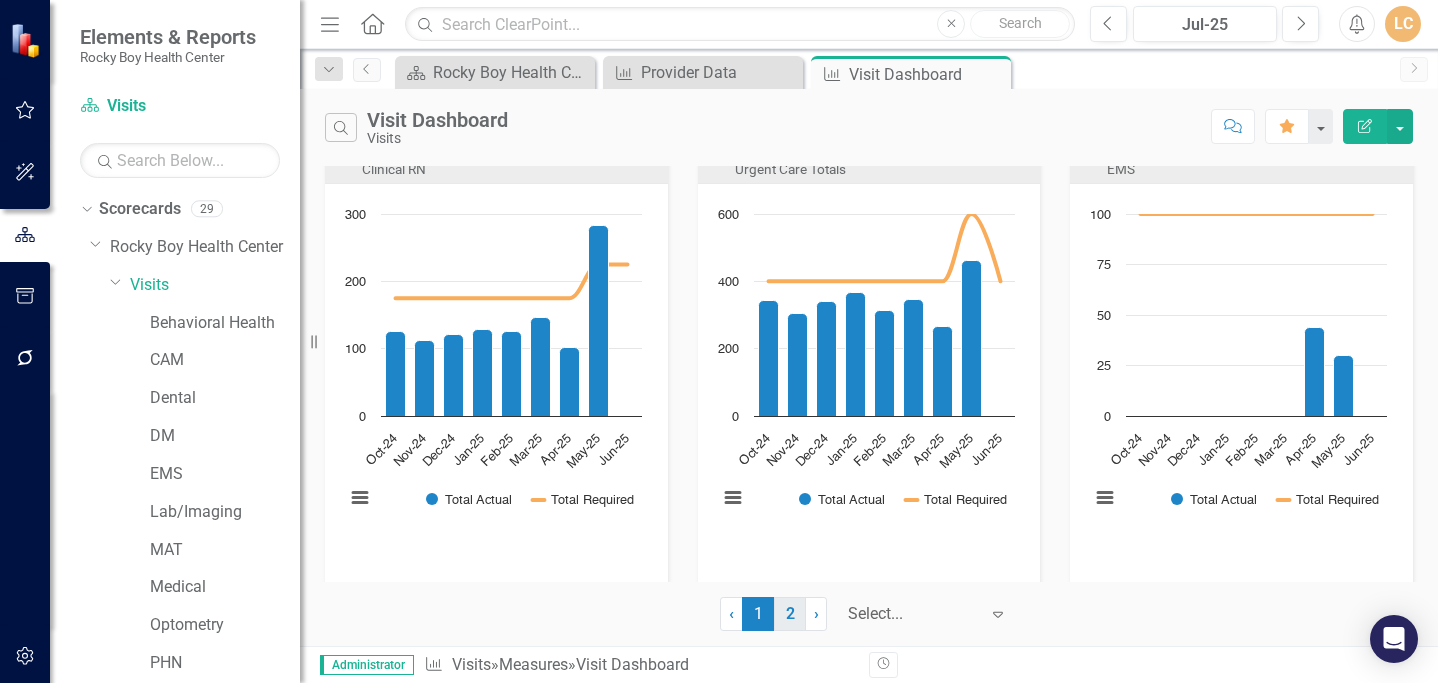 click on "2" at bounding box center [790, 614] 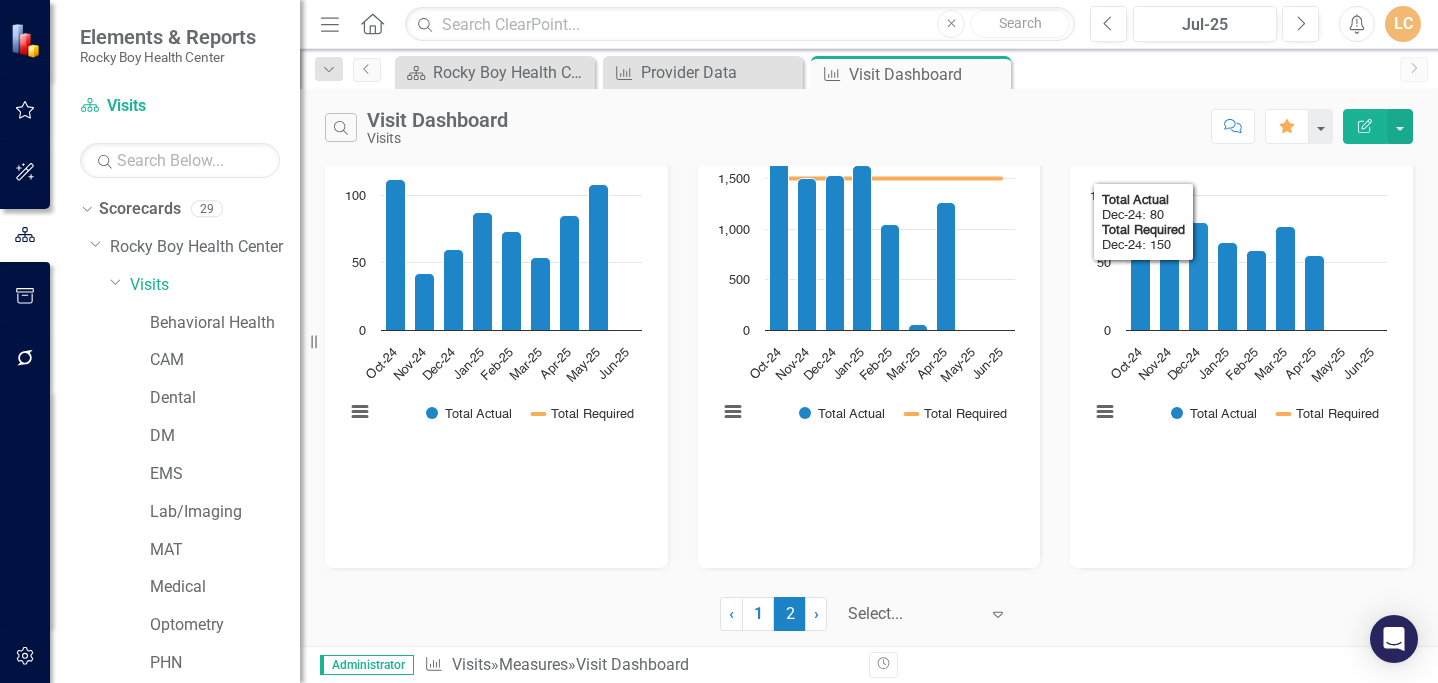 scroll, scrollTop: 127, scrollLeft: 0, axis: vertical 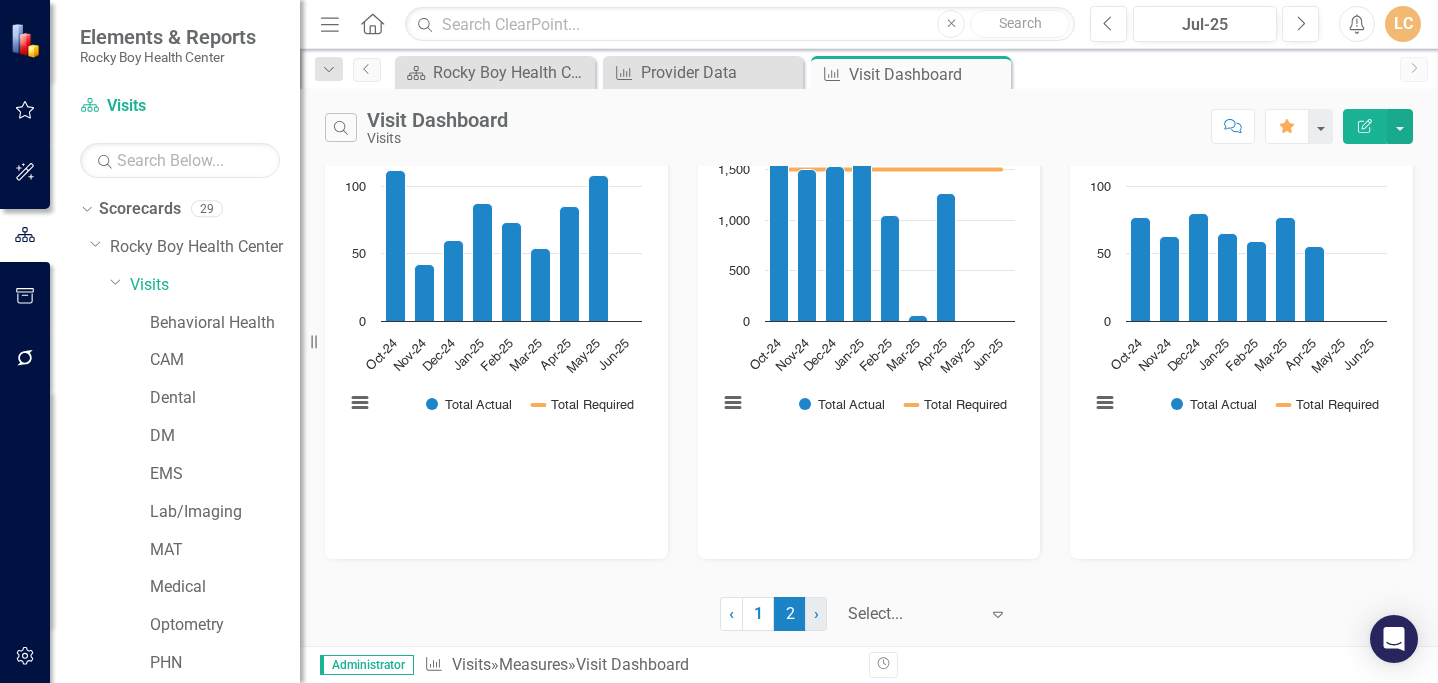 click on "› Next" at bounding box center [816, 614] 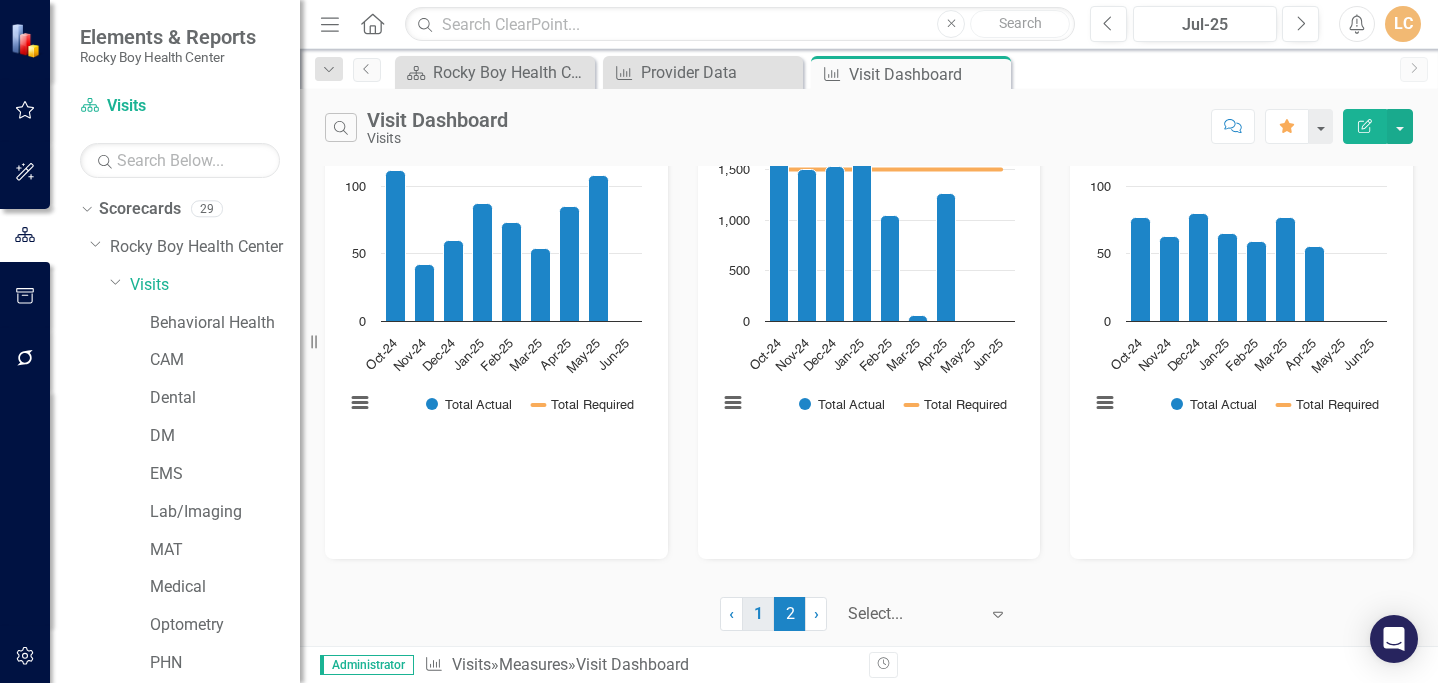 click on "1" at bounding box center [758, 614] 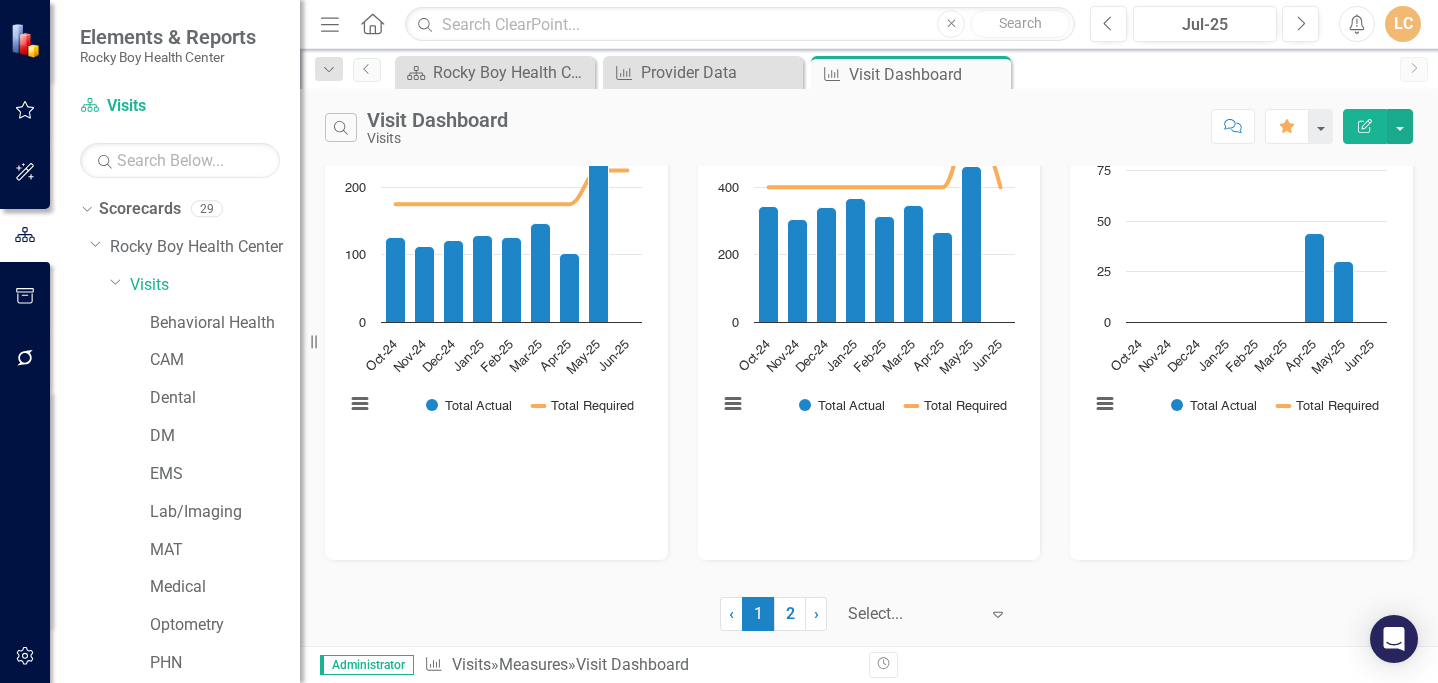 scroll, scrollTop: 1594, scrollLeft: 0, axis: vertical 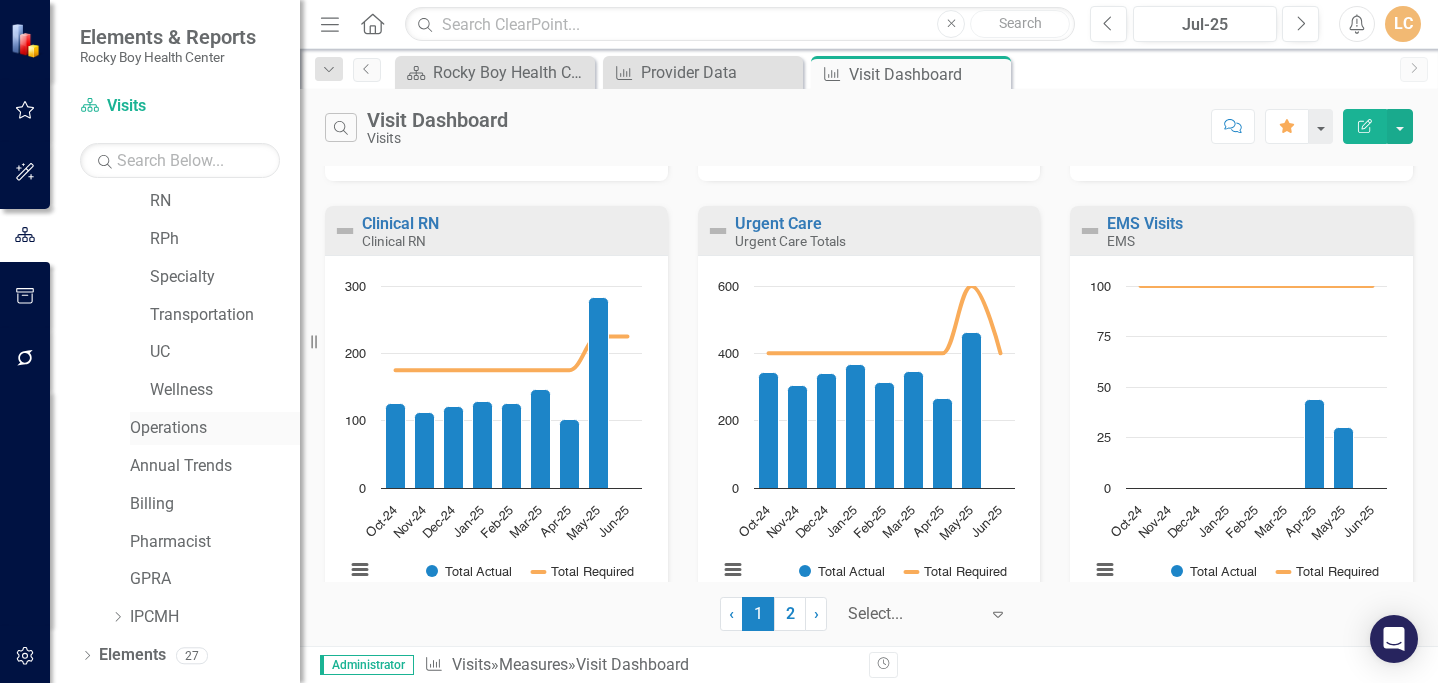 click on "Operations" at bounding box center [215, 428] 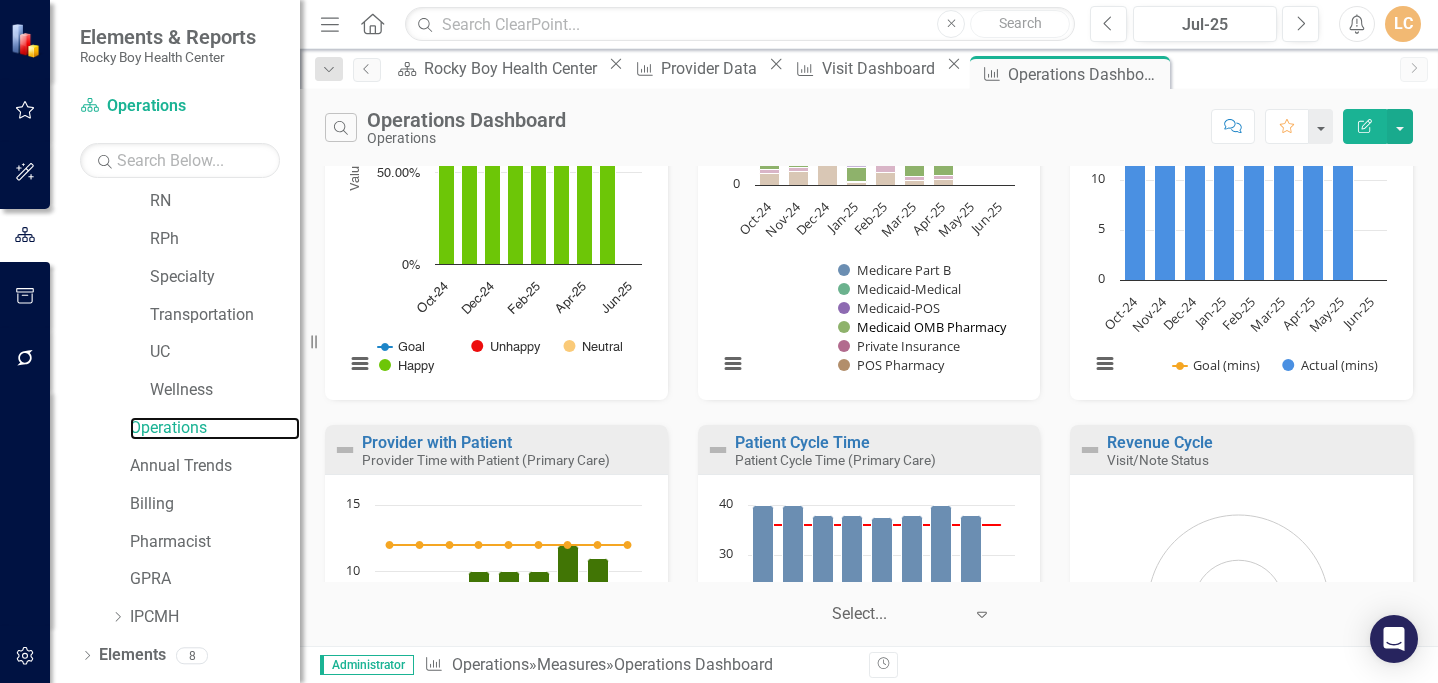 scroll, scrollTop: 0, scrollLeft: 0, axis: both 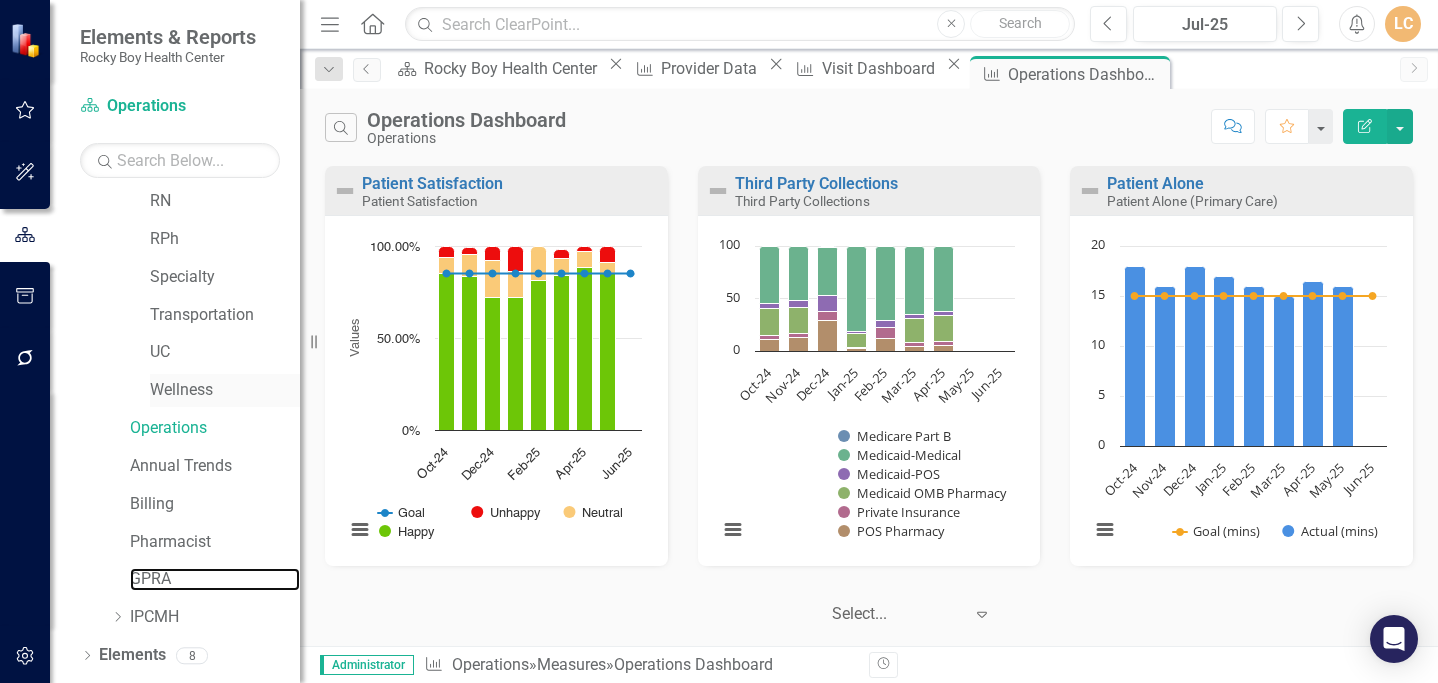 drag, startPoint x: 142, startPoint y: 572, endPoint x: 276, endPoint y: 380, distance: 234.13672 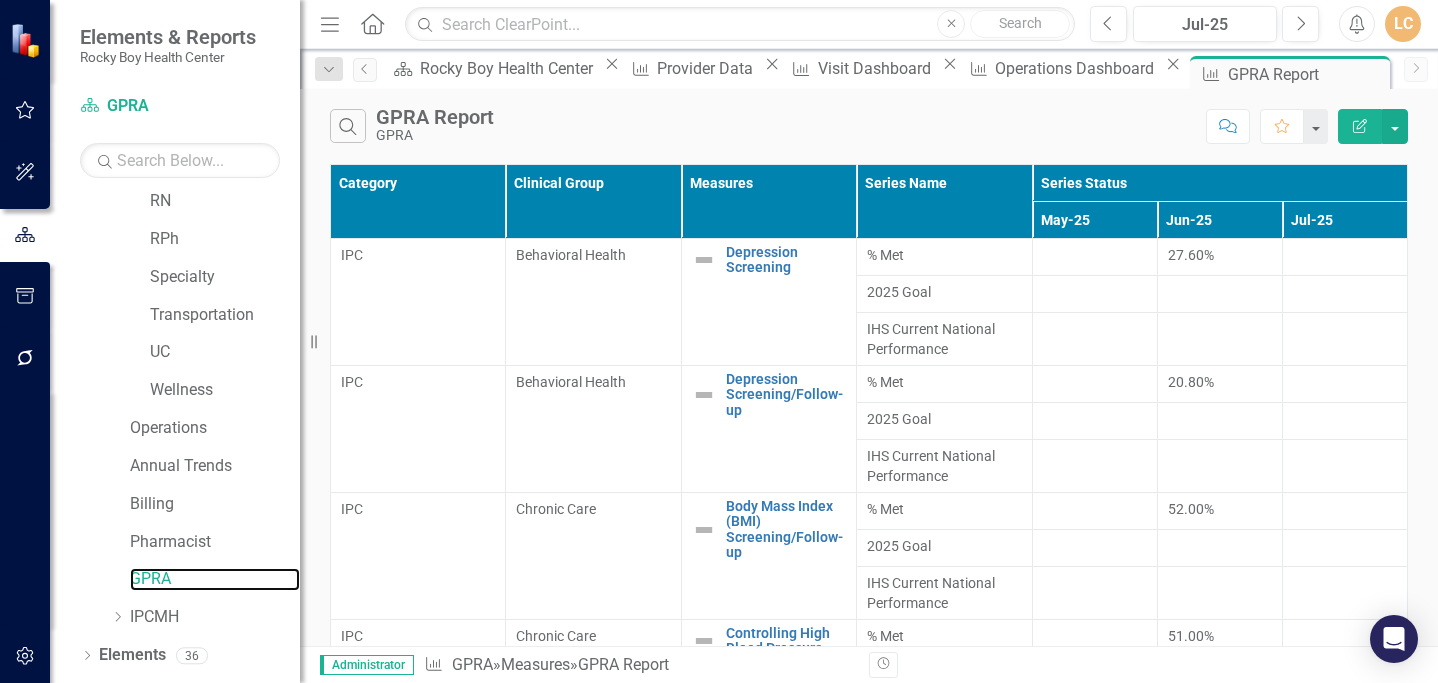 scroll, scrollTop: 812, scrollLeft: 0, axis: vertical 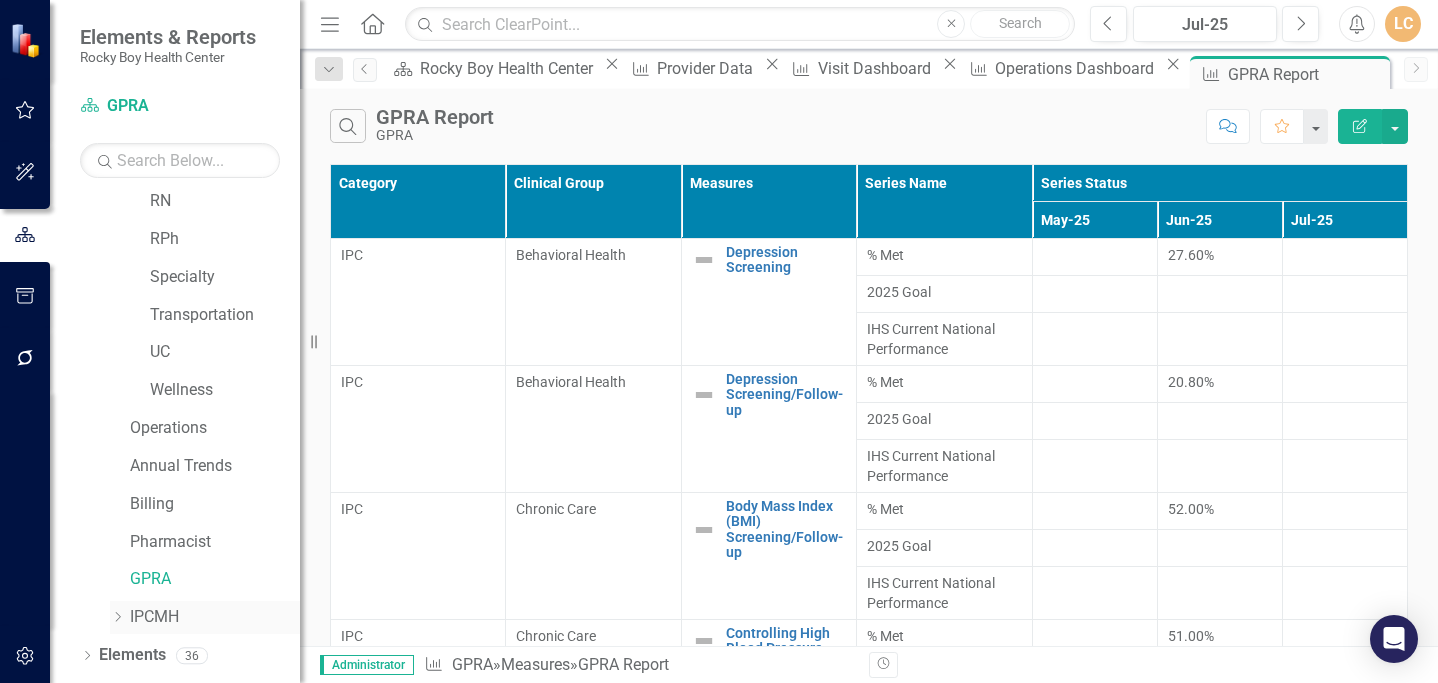 click on "Dropdown" at bounding box center (117, 617) 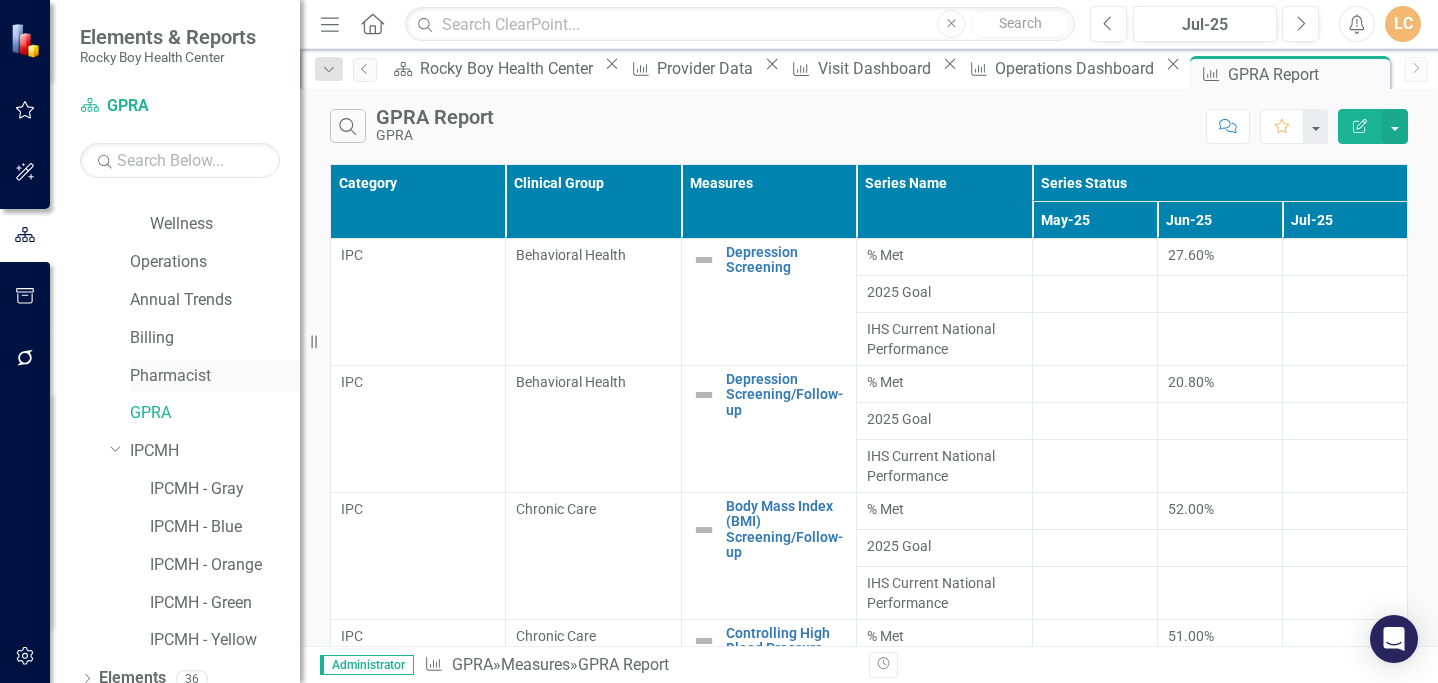 scroll, scrollTop: 500, scrollLeft: 0, axis: vertical 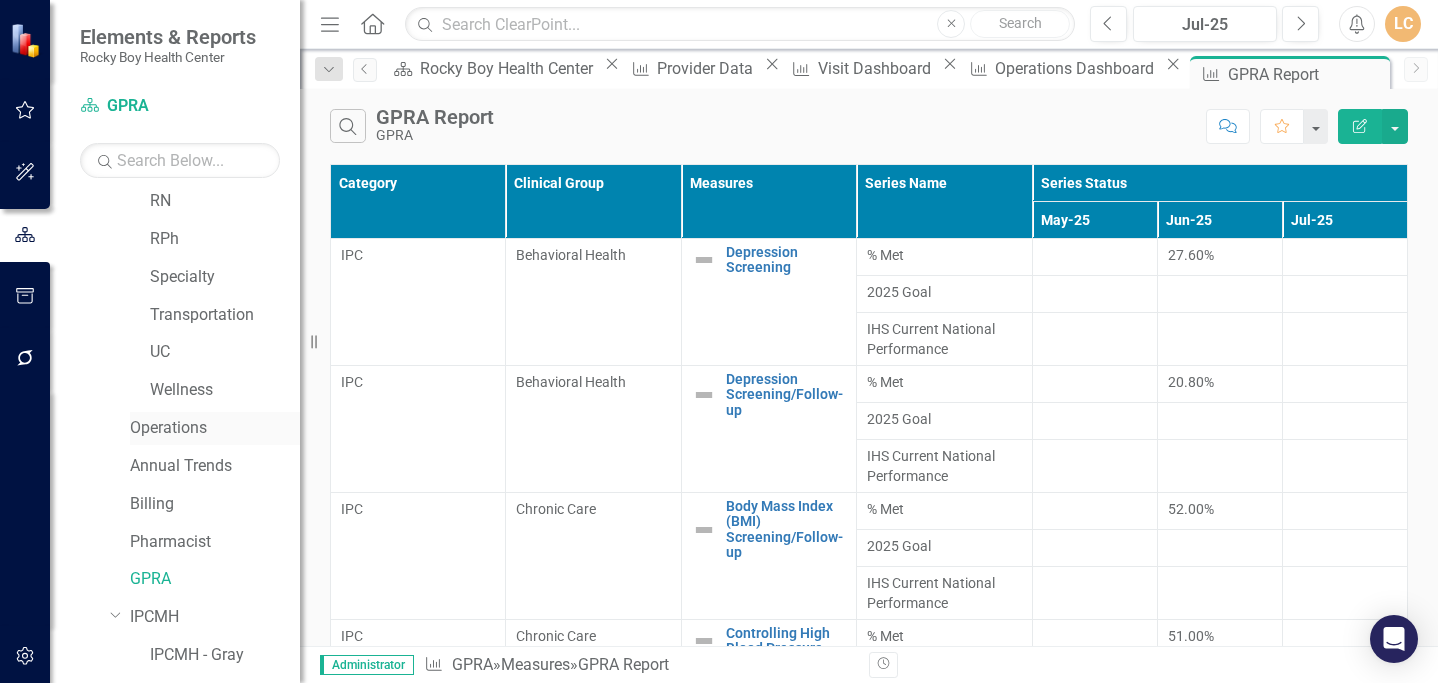 click on "Operations" at bounding box center (215, 428) 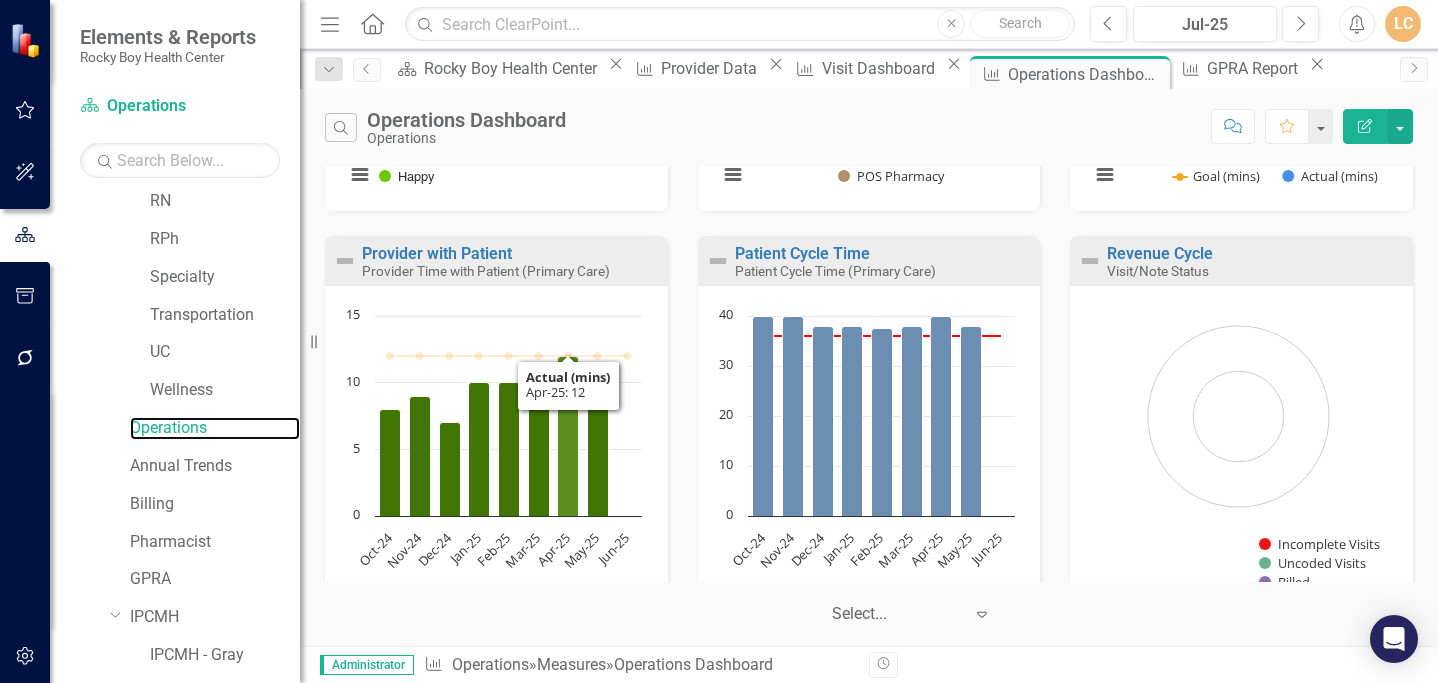 scroll, scrollTop: 333, scrollLeft: 0, axis: vertical 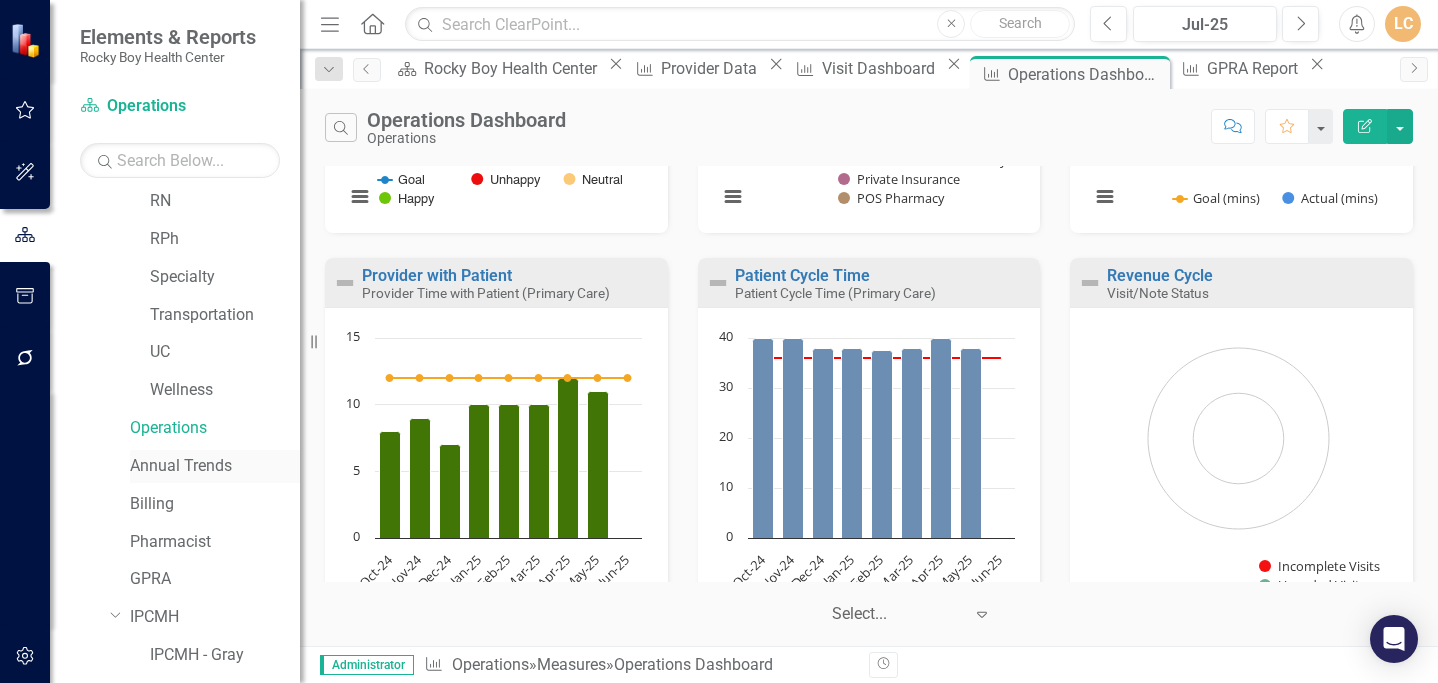 click on "Annual Trends" at bounding box center [215, 466] 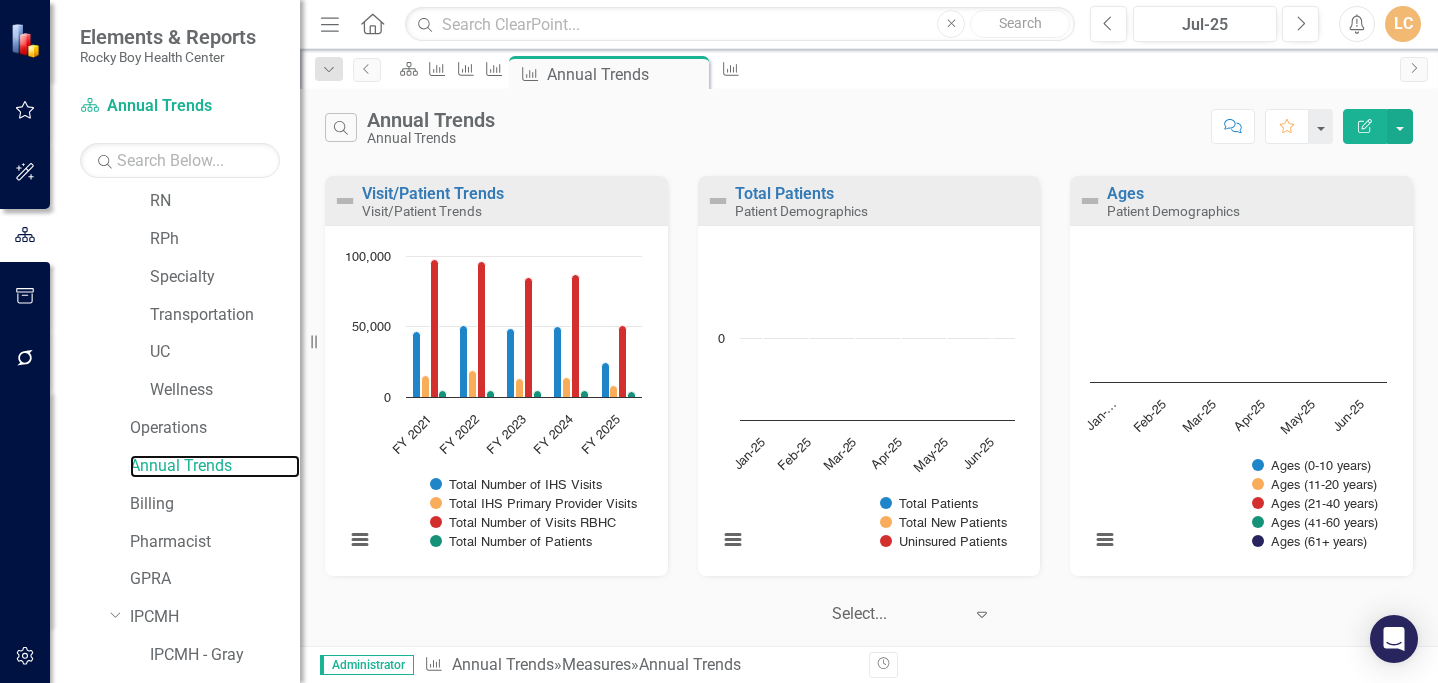 scroll, scrollTop: 432, scrollLeft: 0, axis: vertical 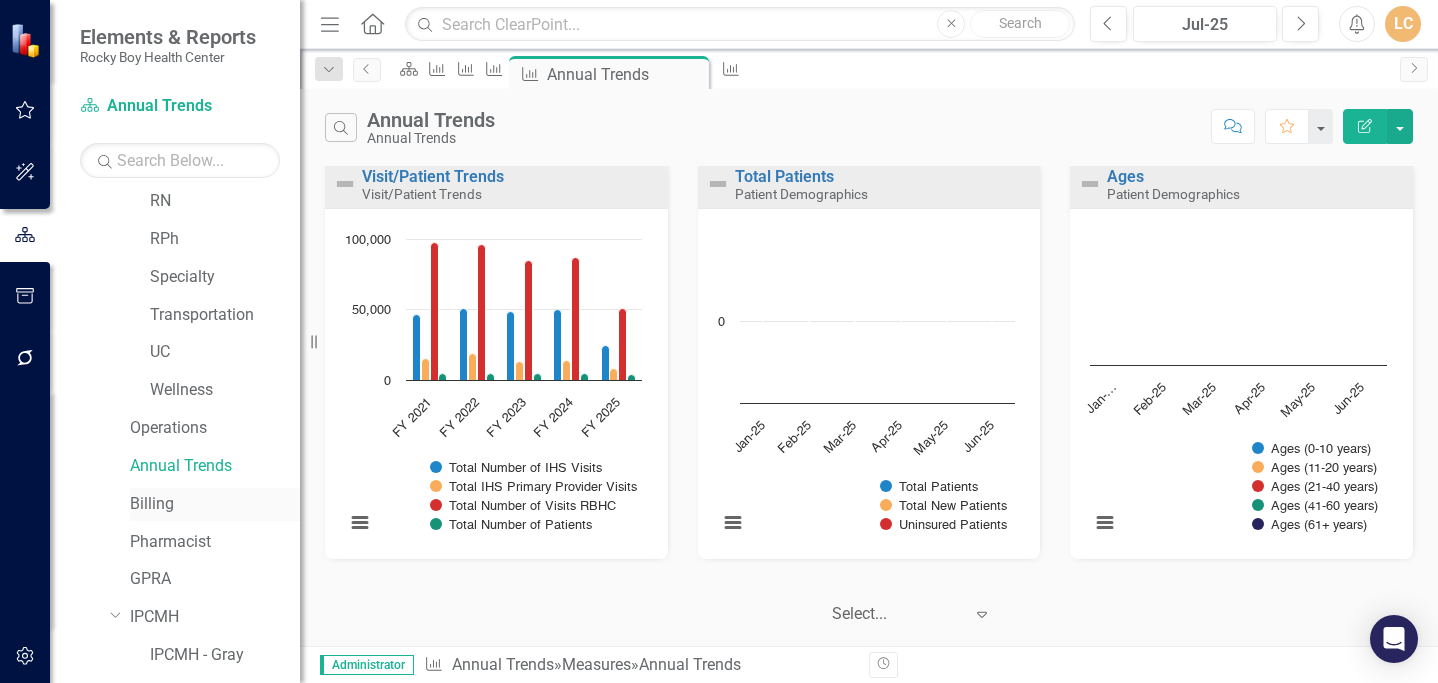 click on "Billing" at bounding box center (215, 504) 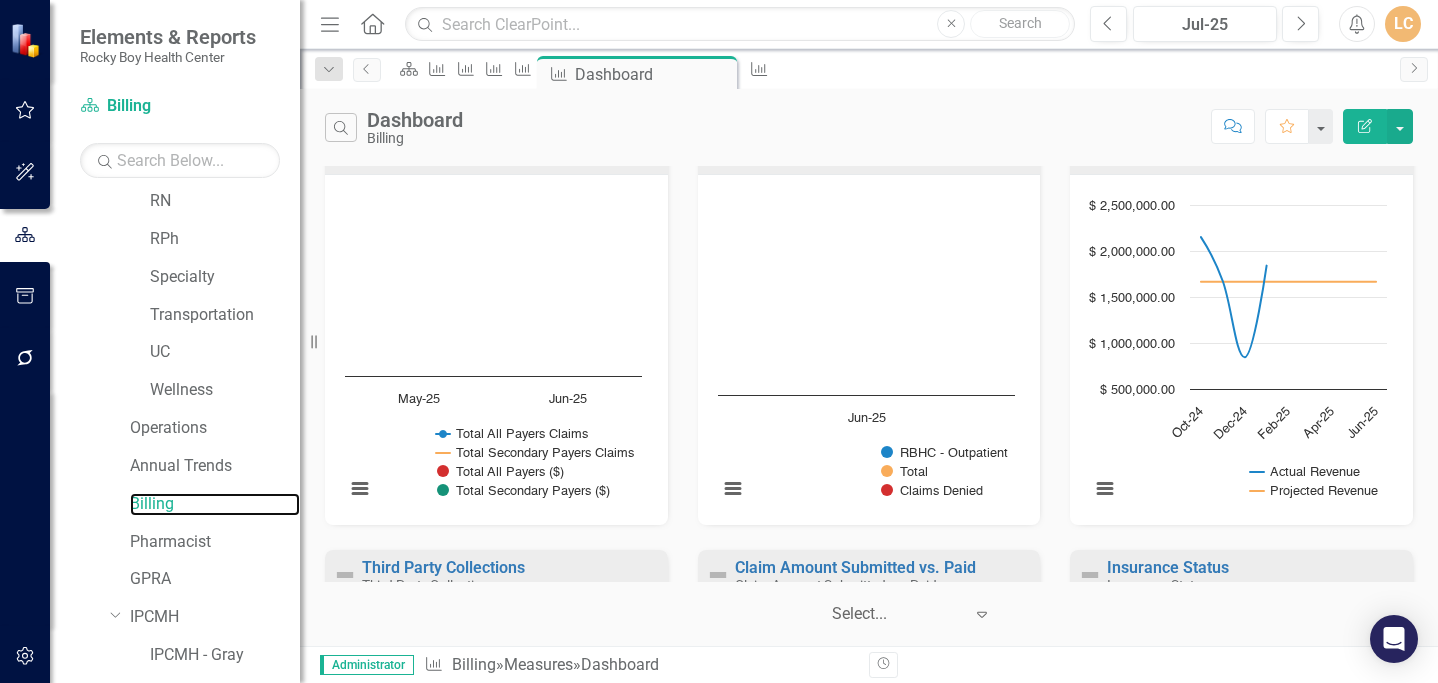 scroll, scrollTop: 0, scrollLeft: 0, axis: both 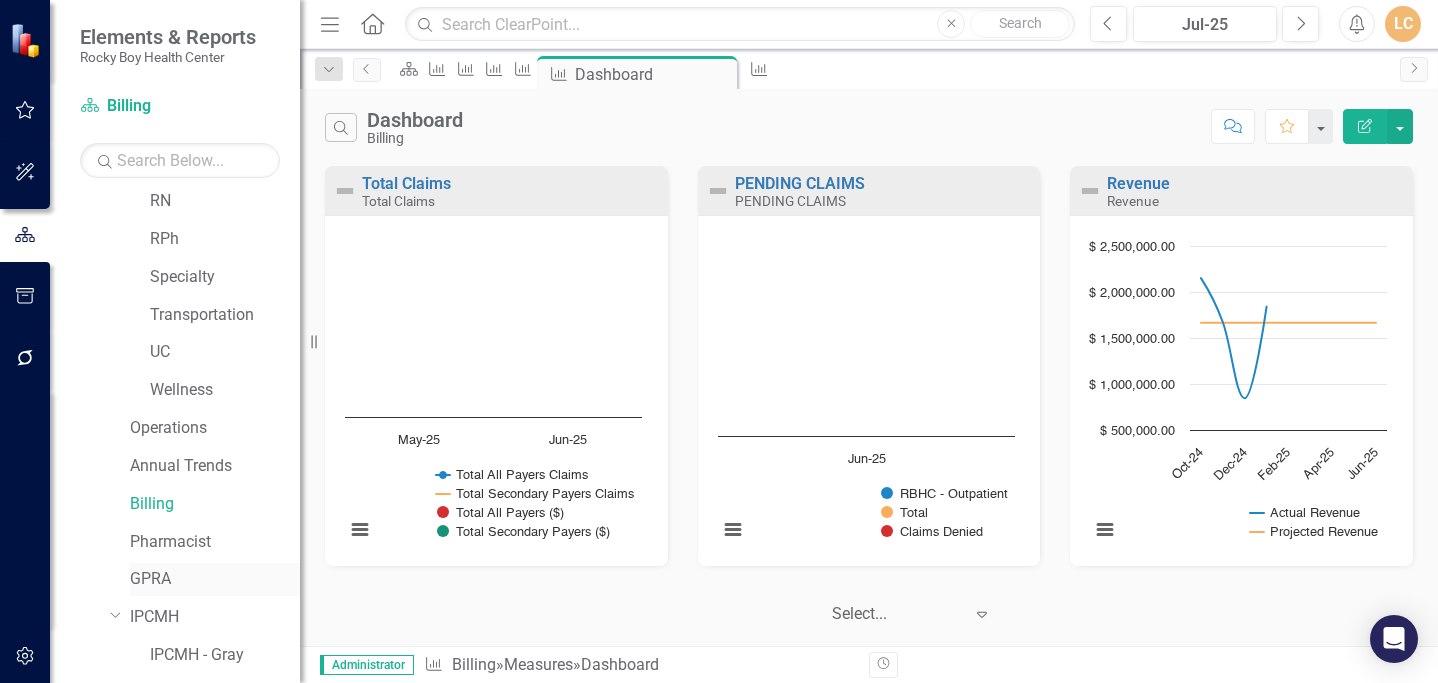 click on "GPRA" at bounding box center (215, 579) 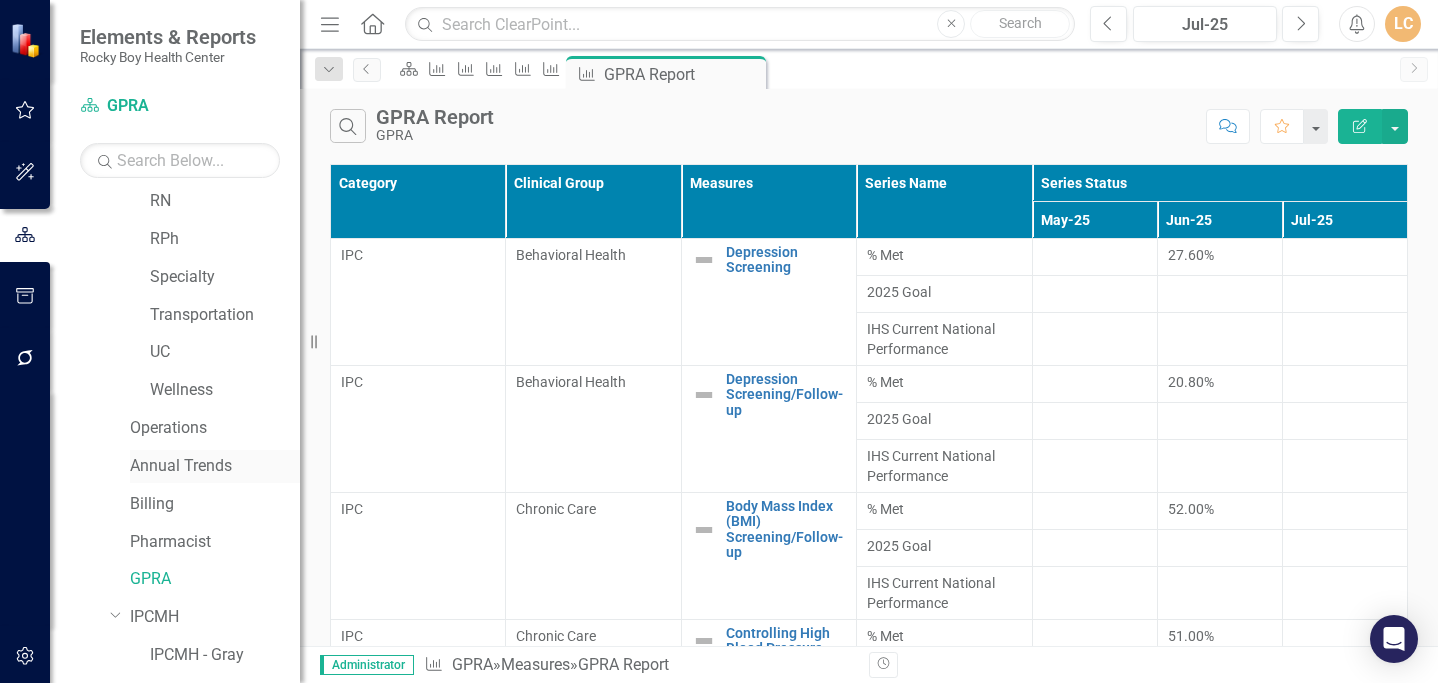 click on "Annual Trends" at bounding box center [215, 466] 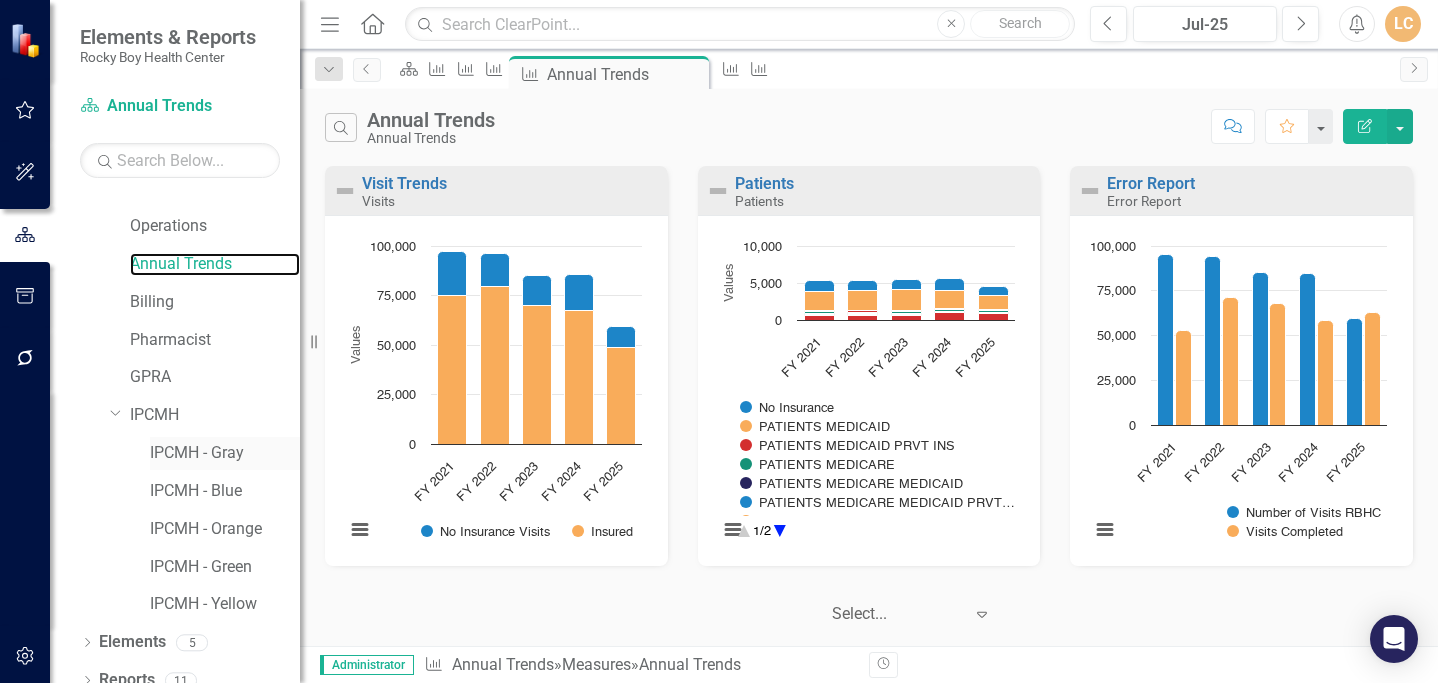 scroll, scrollTop: 720, scrollLeft: 0, axis: vertical 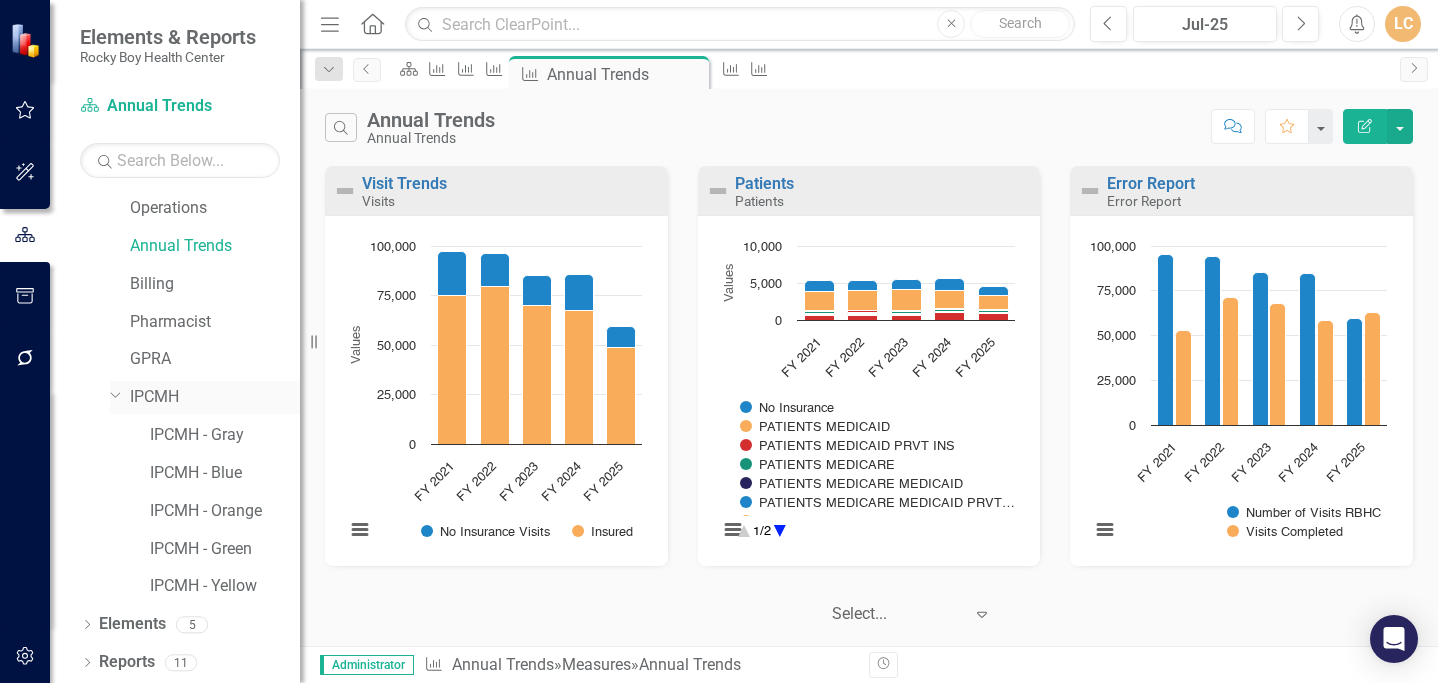 click on "Dropdown" 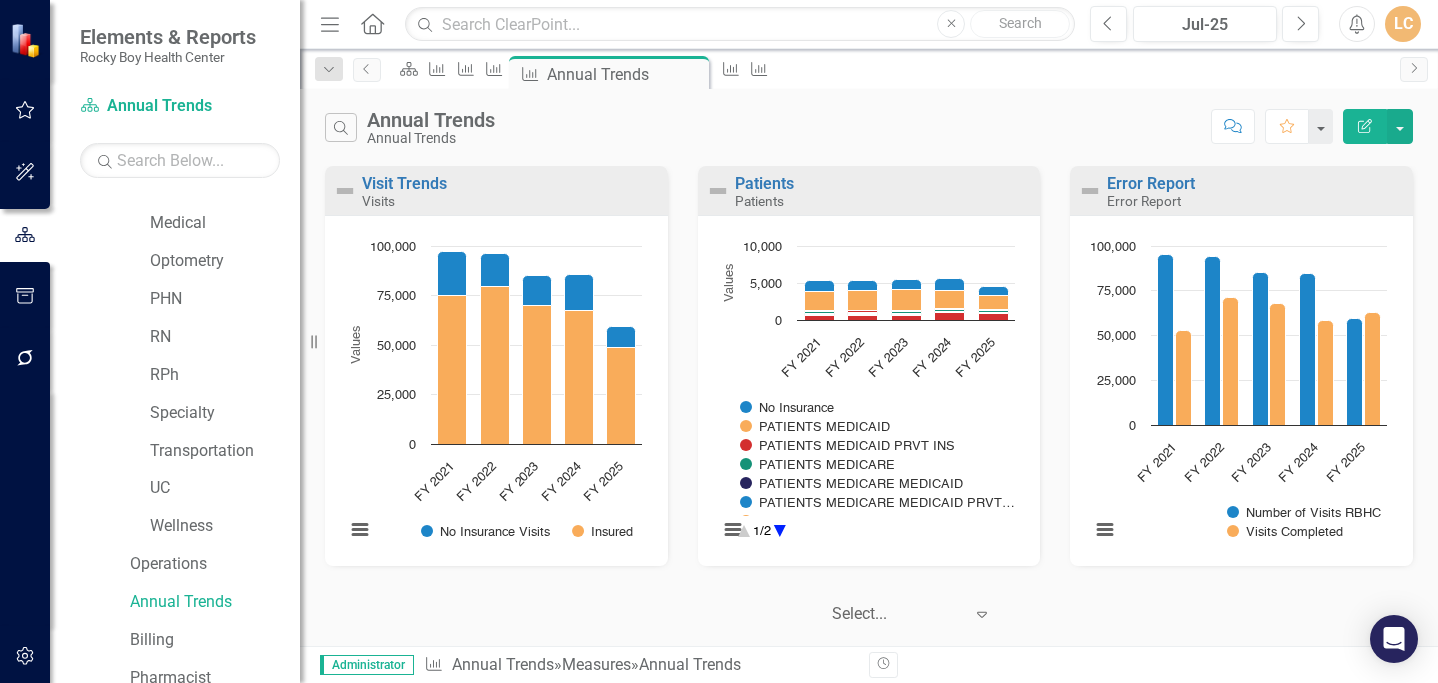 scroll, scrollTop: 198, scrollLeft: 0, axis: vertical 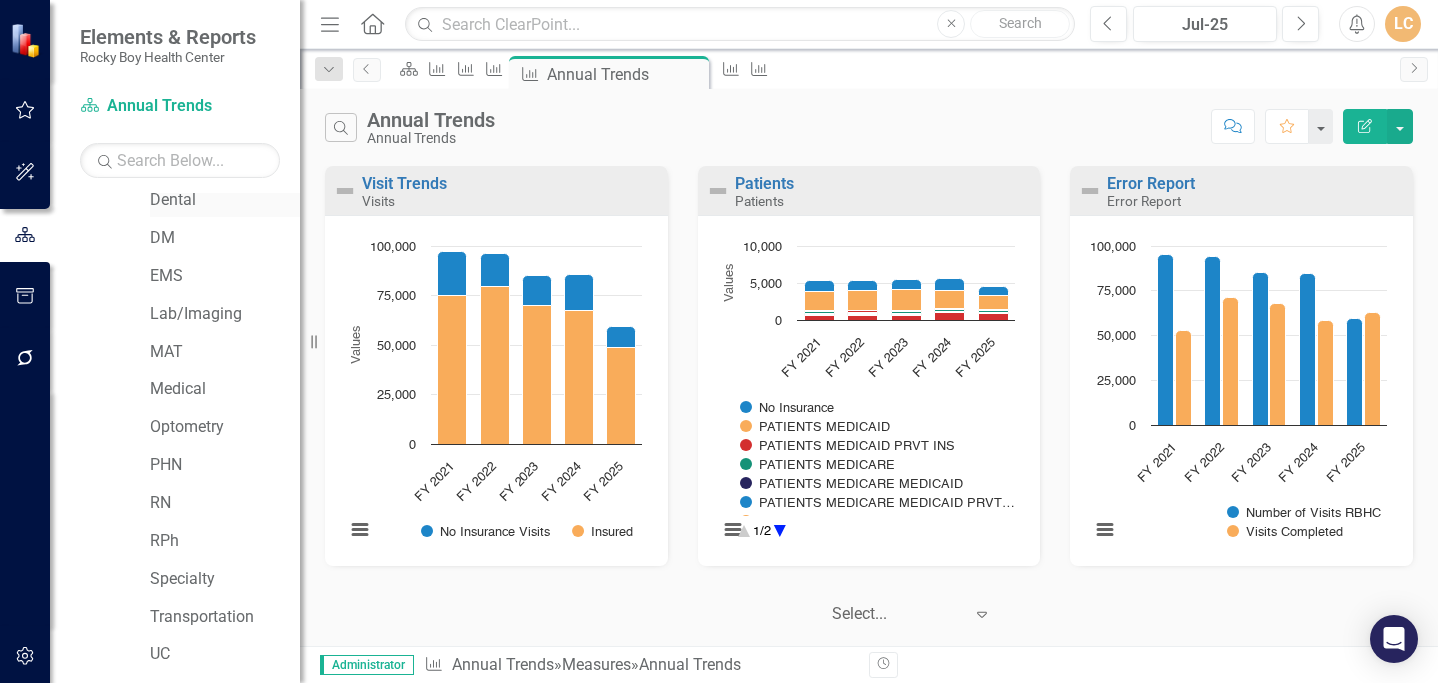 click on "Dental" at bounding box center [225, 200] 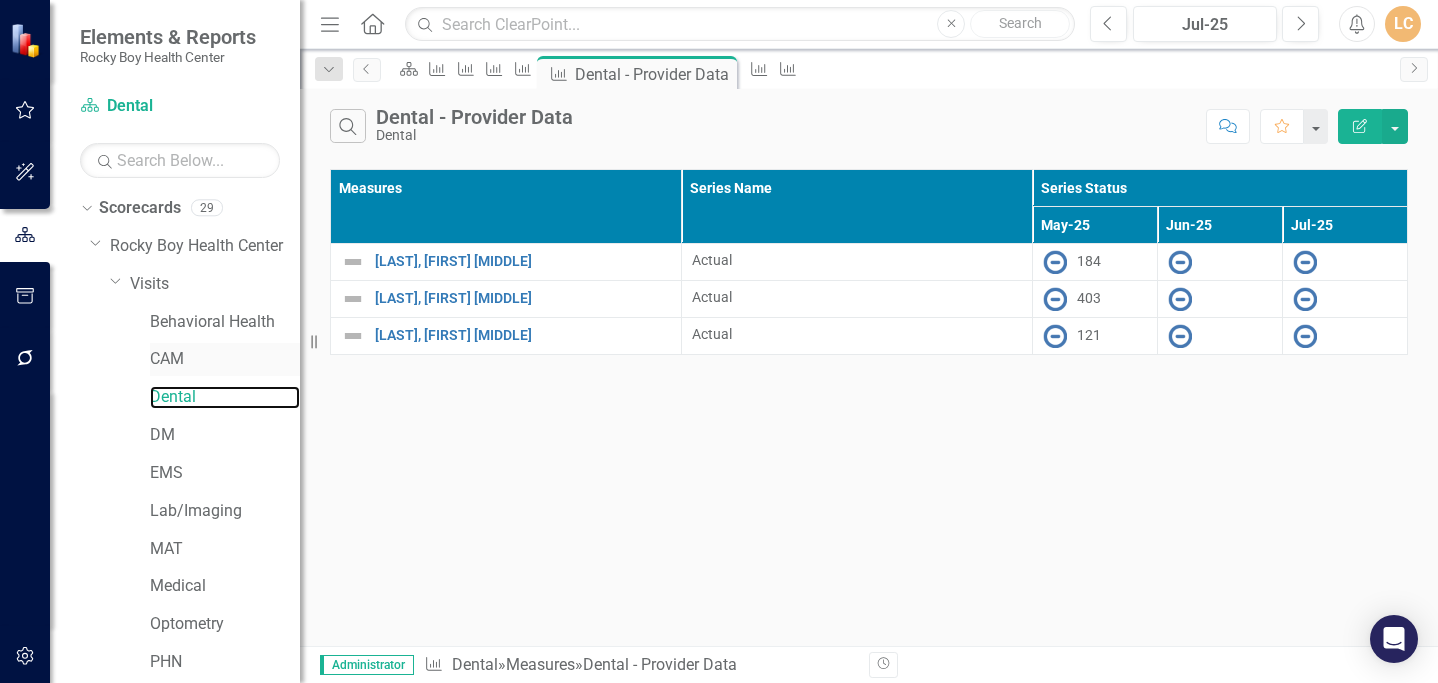 scroll, scrollTop: 0, scrollLeft: 0, axis: both 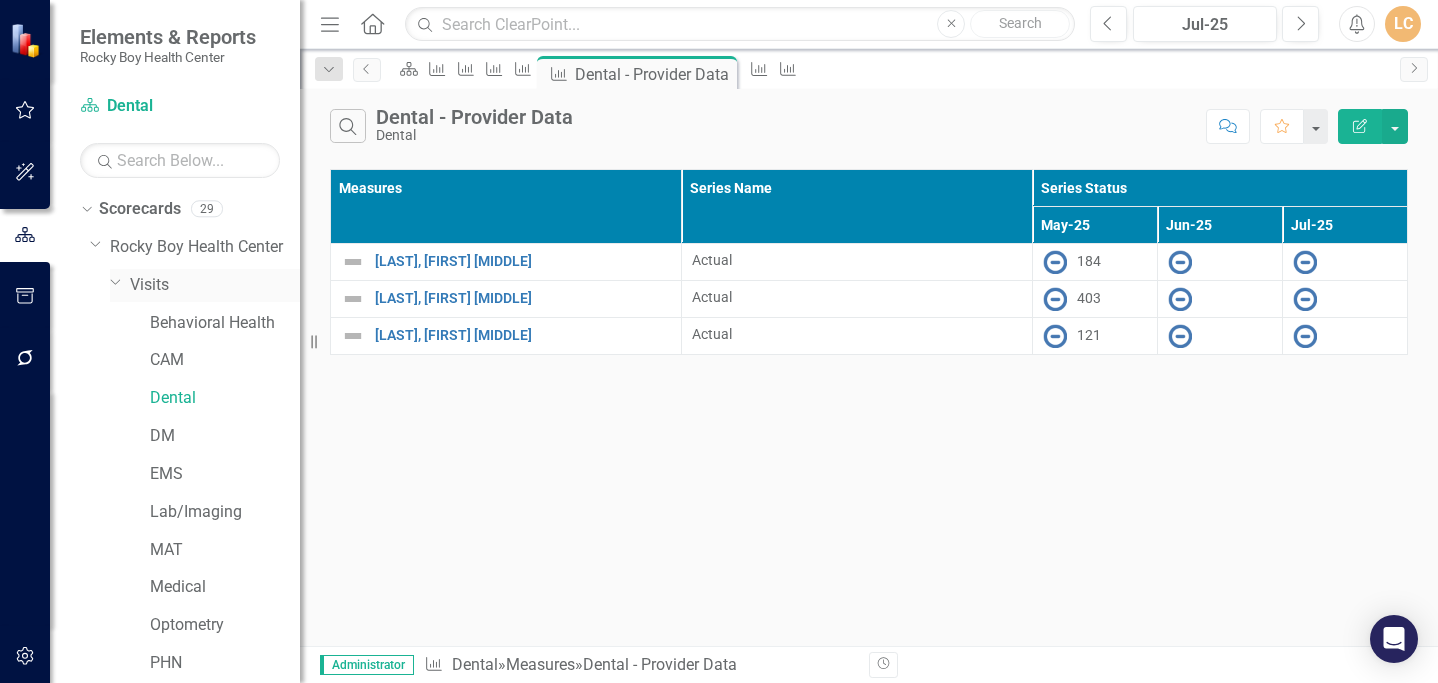 click on "Visits" at bounding box center (215, 285) 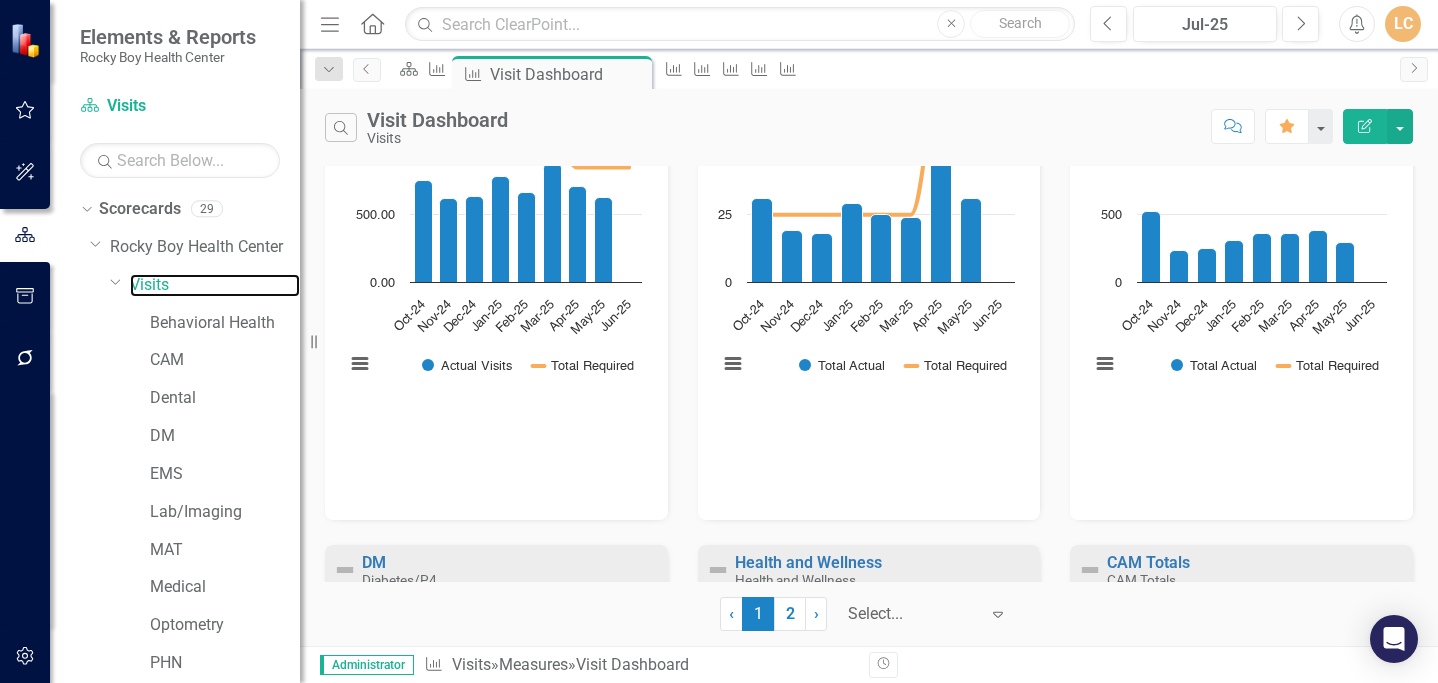 scroll, scrollTop: 0, scrollLeft: 0, axis: both 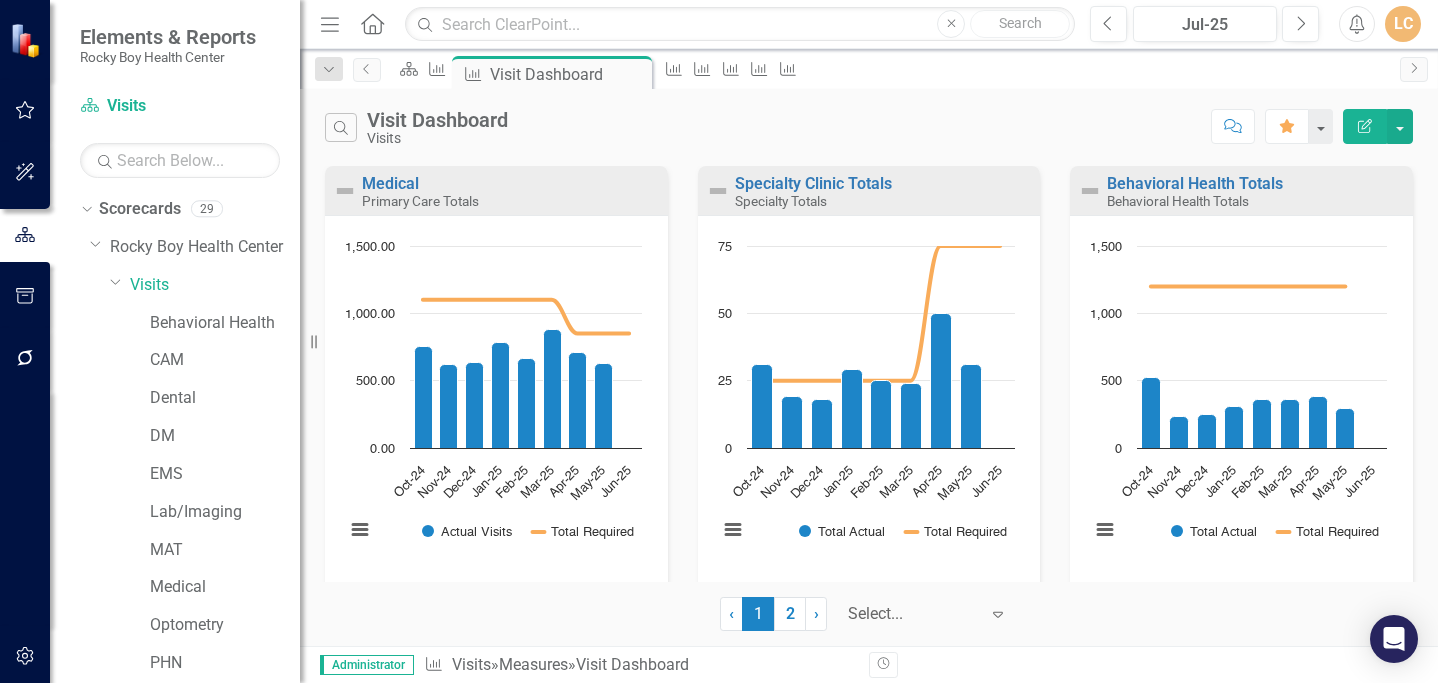 click on "Search Visit Dashboard Visits Comment Favorite Edit Report" at bounding box center (869, 127) 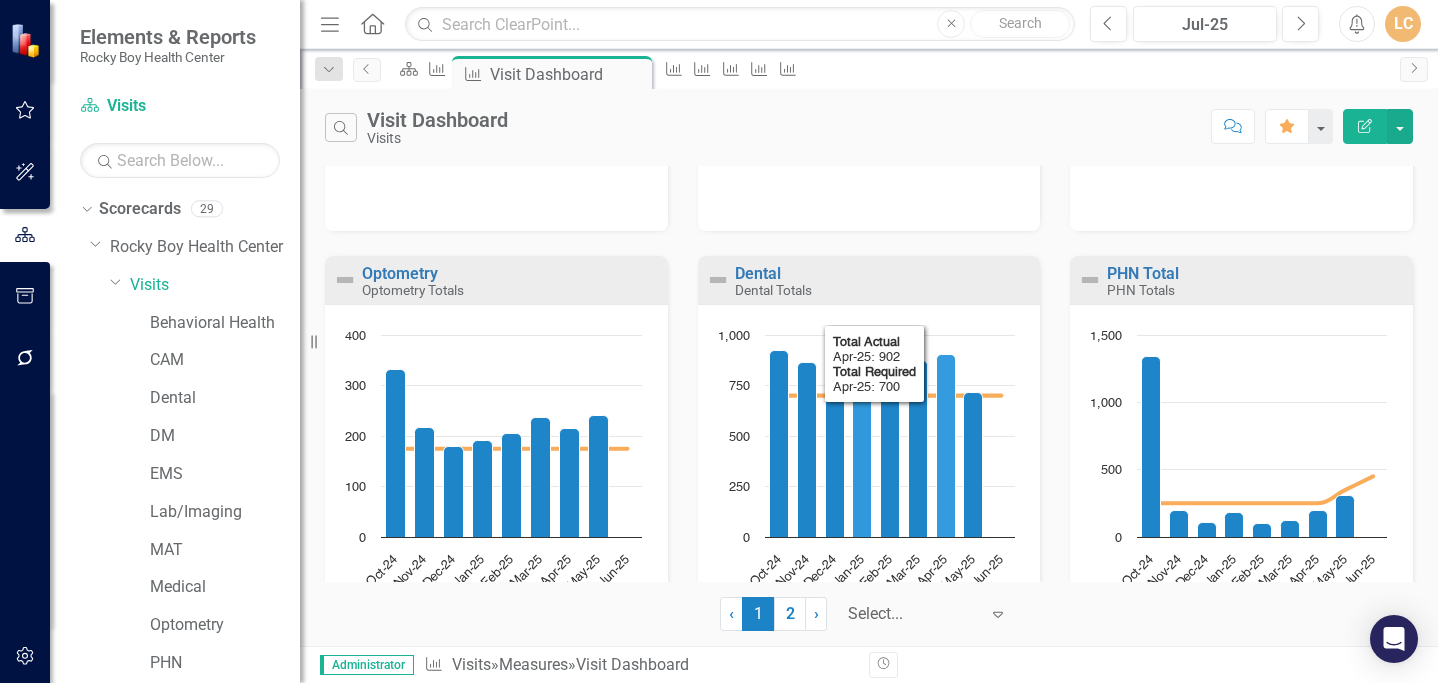 scroll, scrollTop: 1166, scrollLeft: 0, axis: vertical 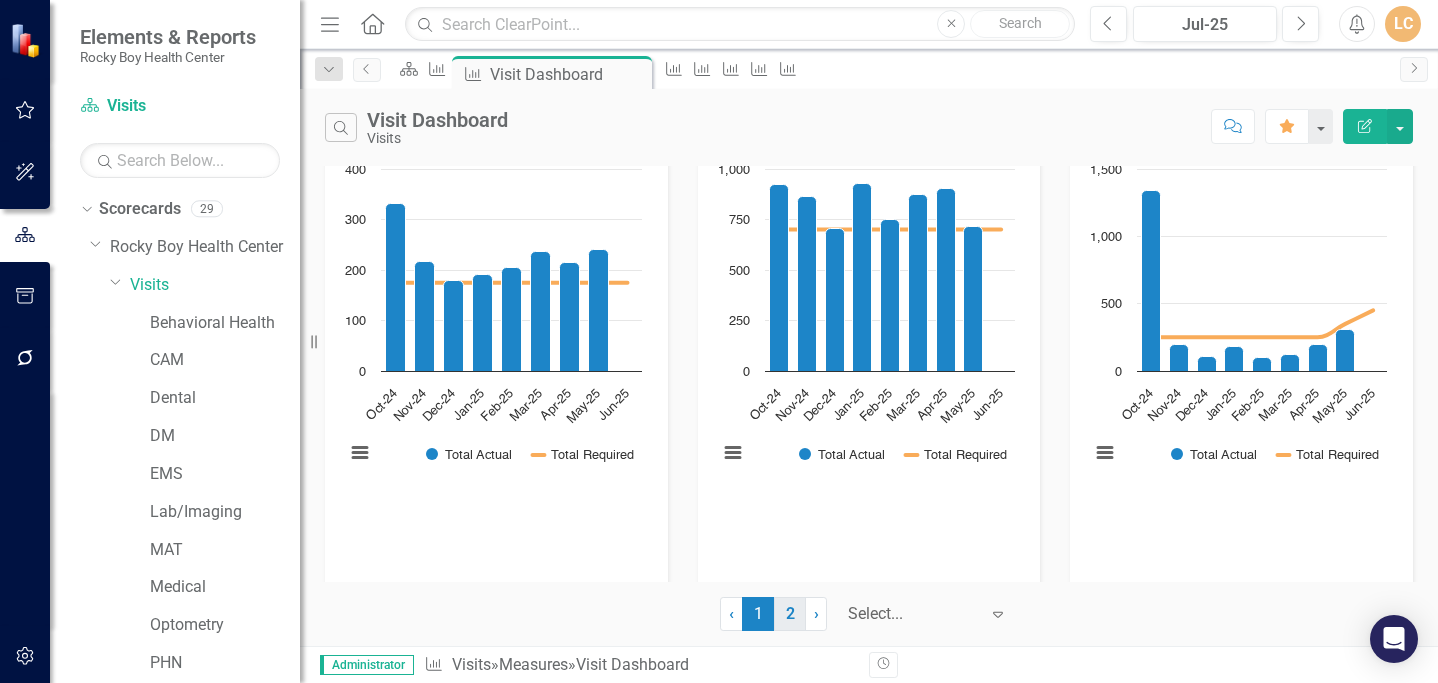 click on "2" at bounding box center [790, 614] 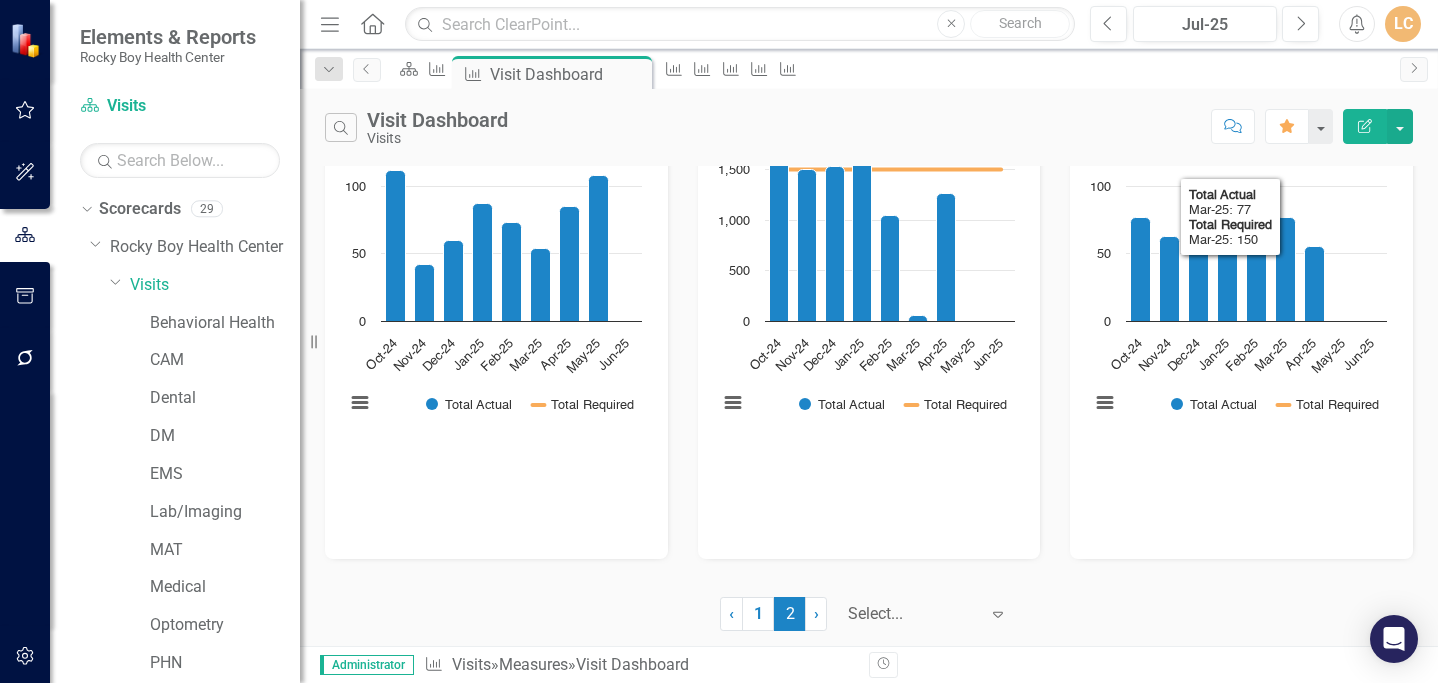 scroll, scrollTop: 0, scrollLeft: 0, axis: both 